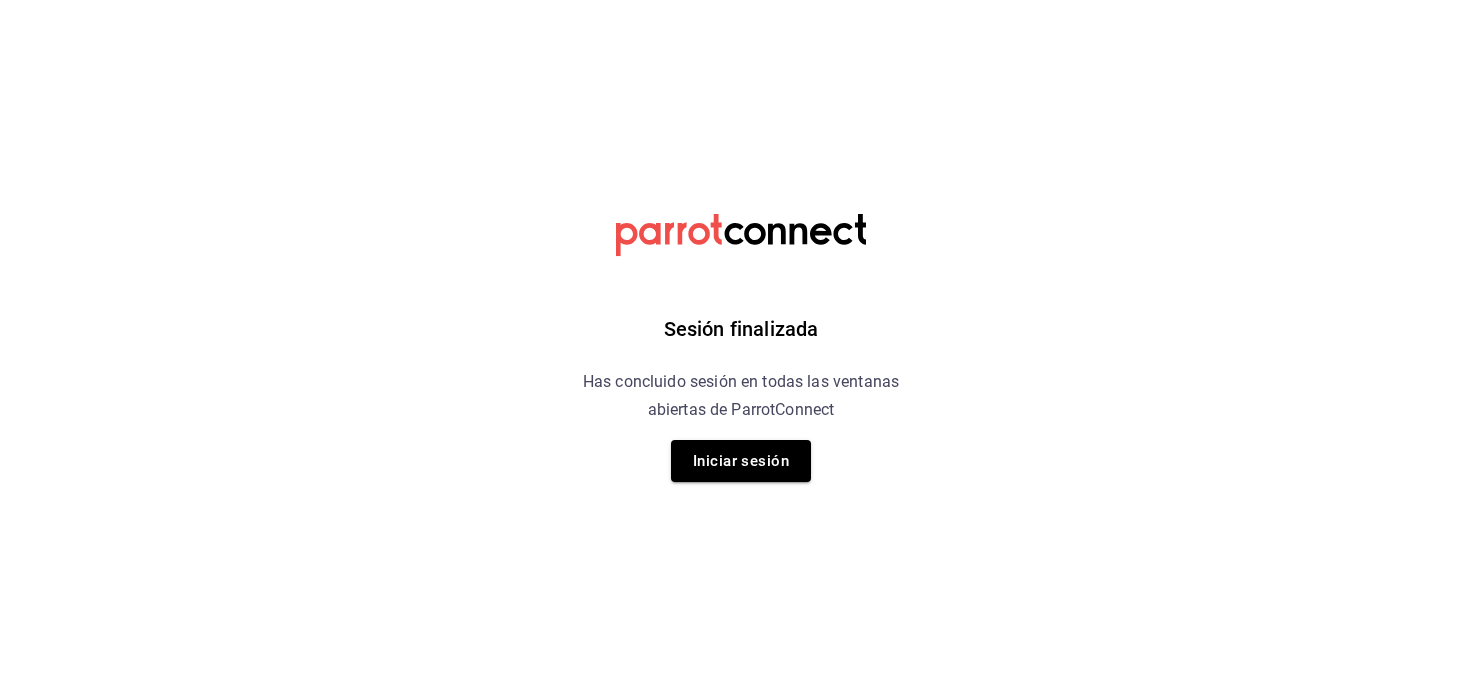 scroll, scrollTop: 0, scrollLeft: 0, axis: both 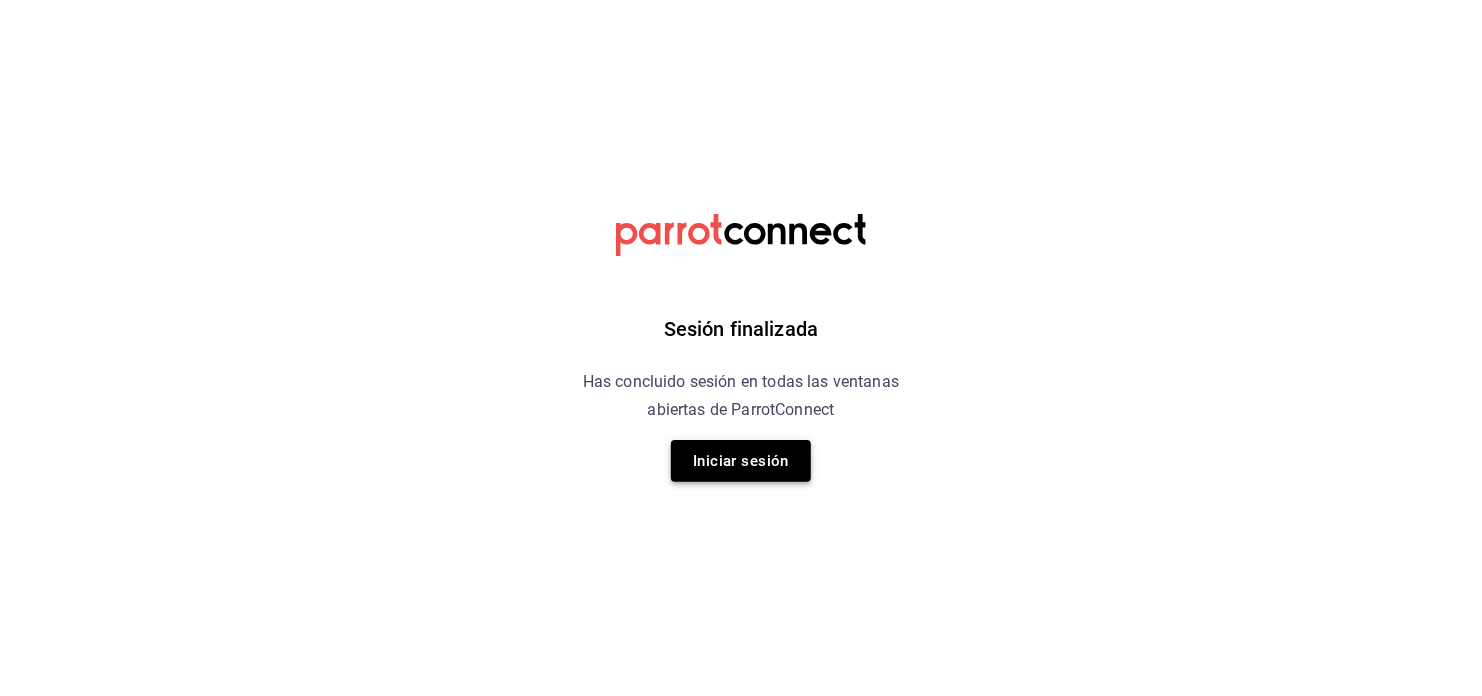 click on "Iniciar sesión" at bounding box center (741, 461) 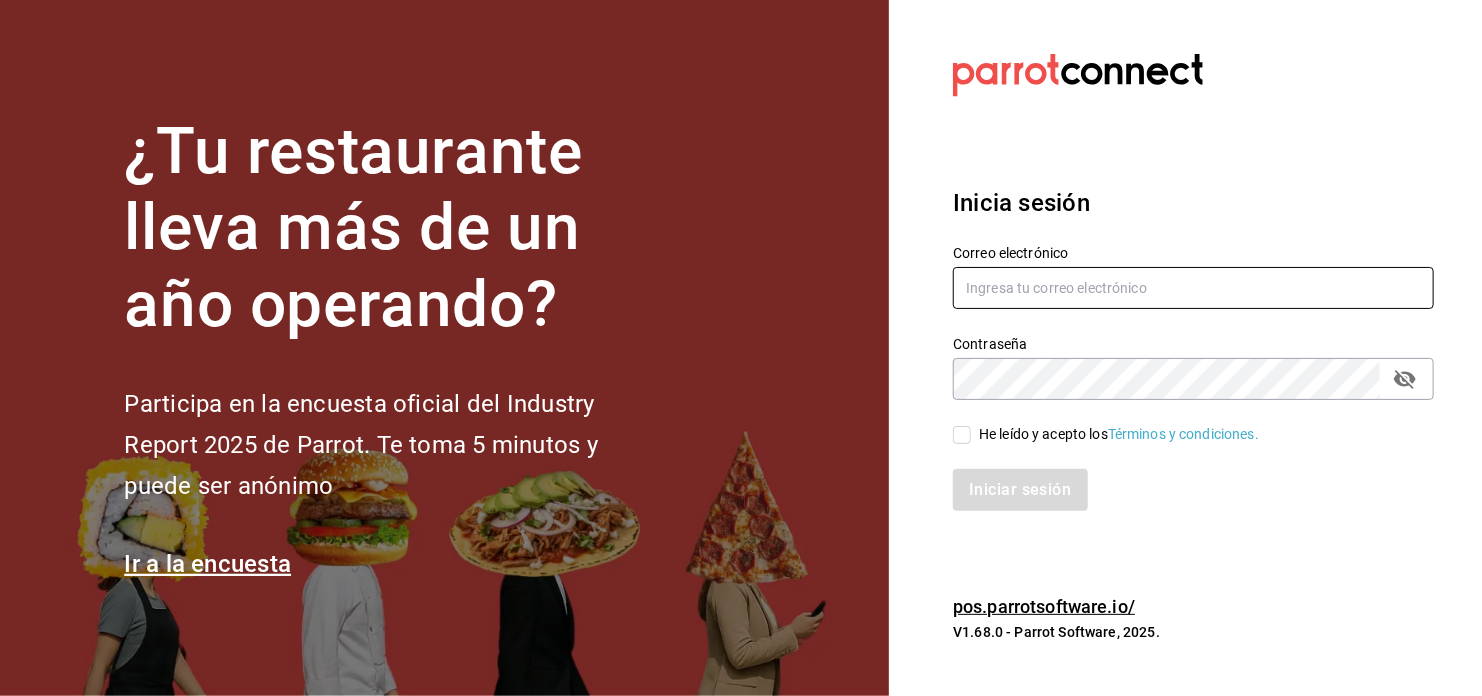click at bounding box center (1193, 288) 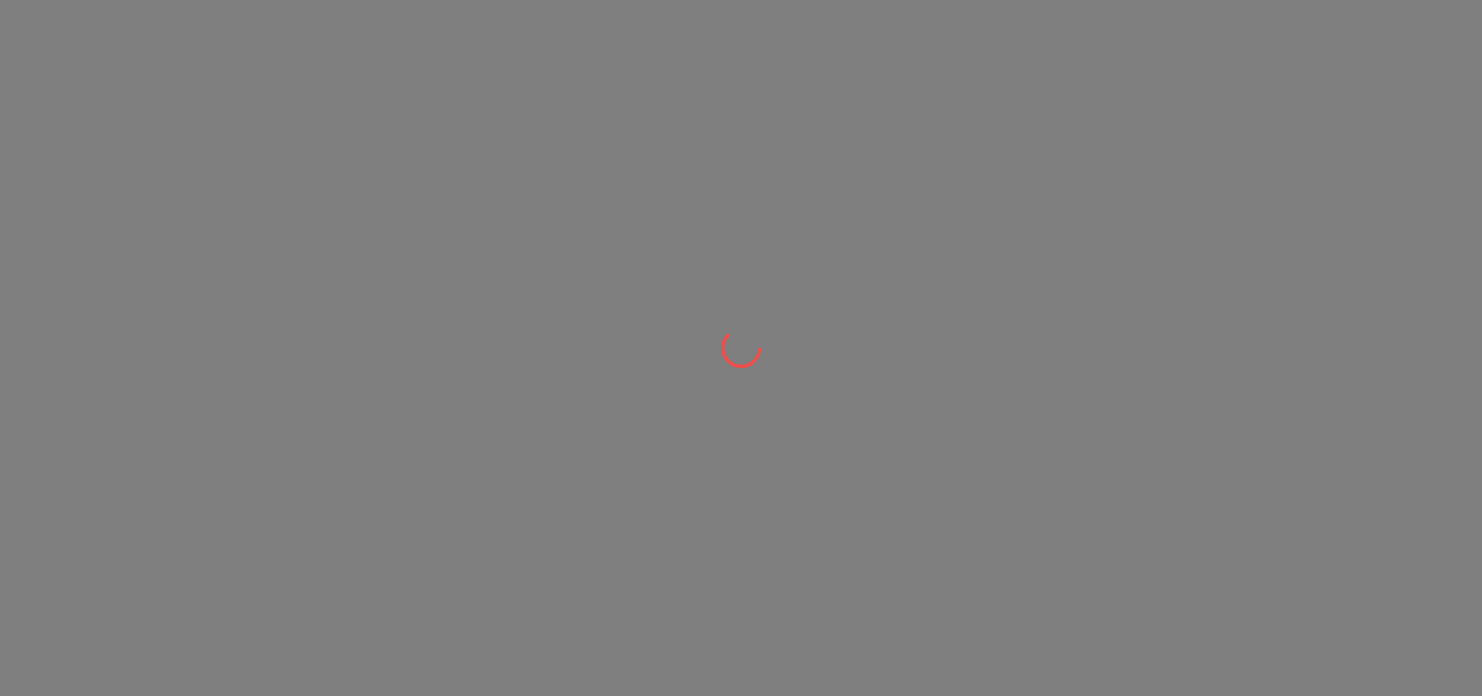 scroll, scrollTop: 0, scrollLeft: 0, axis: both 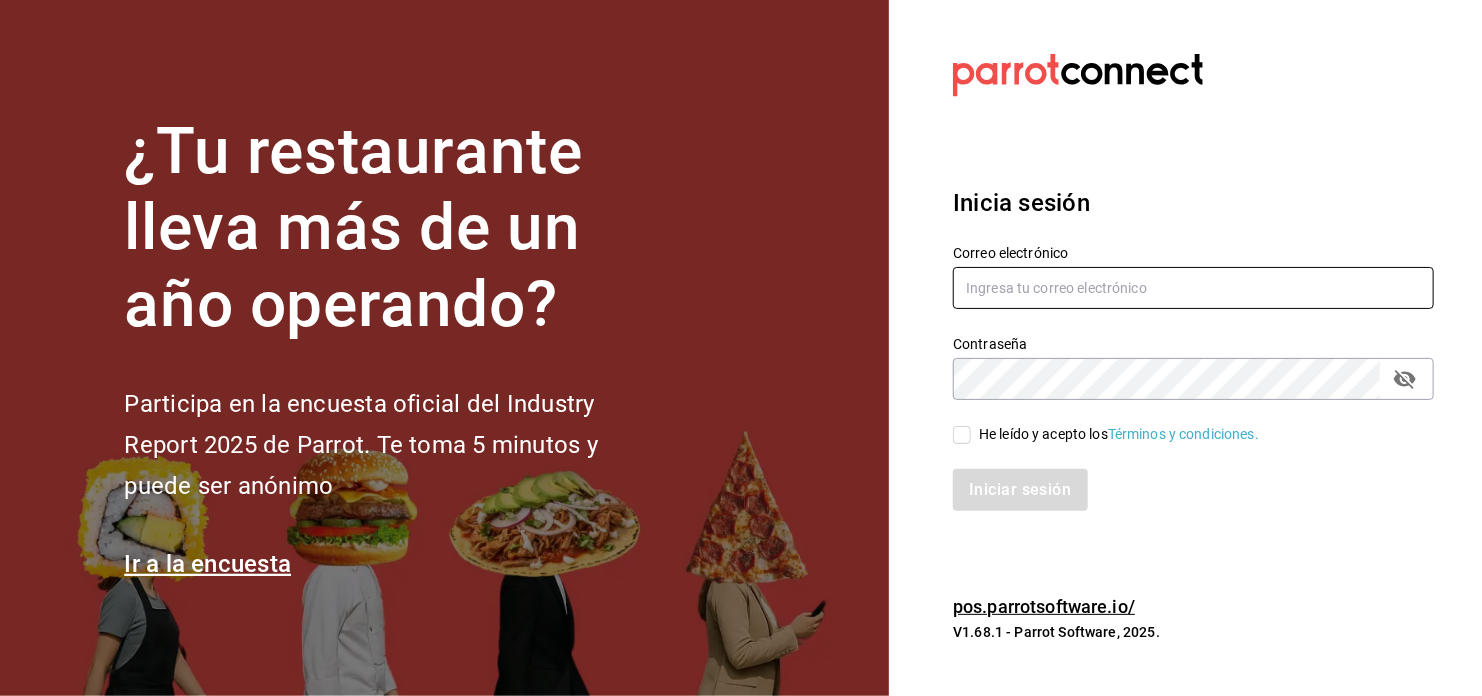 click at bounding box center (1193, 288) 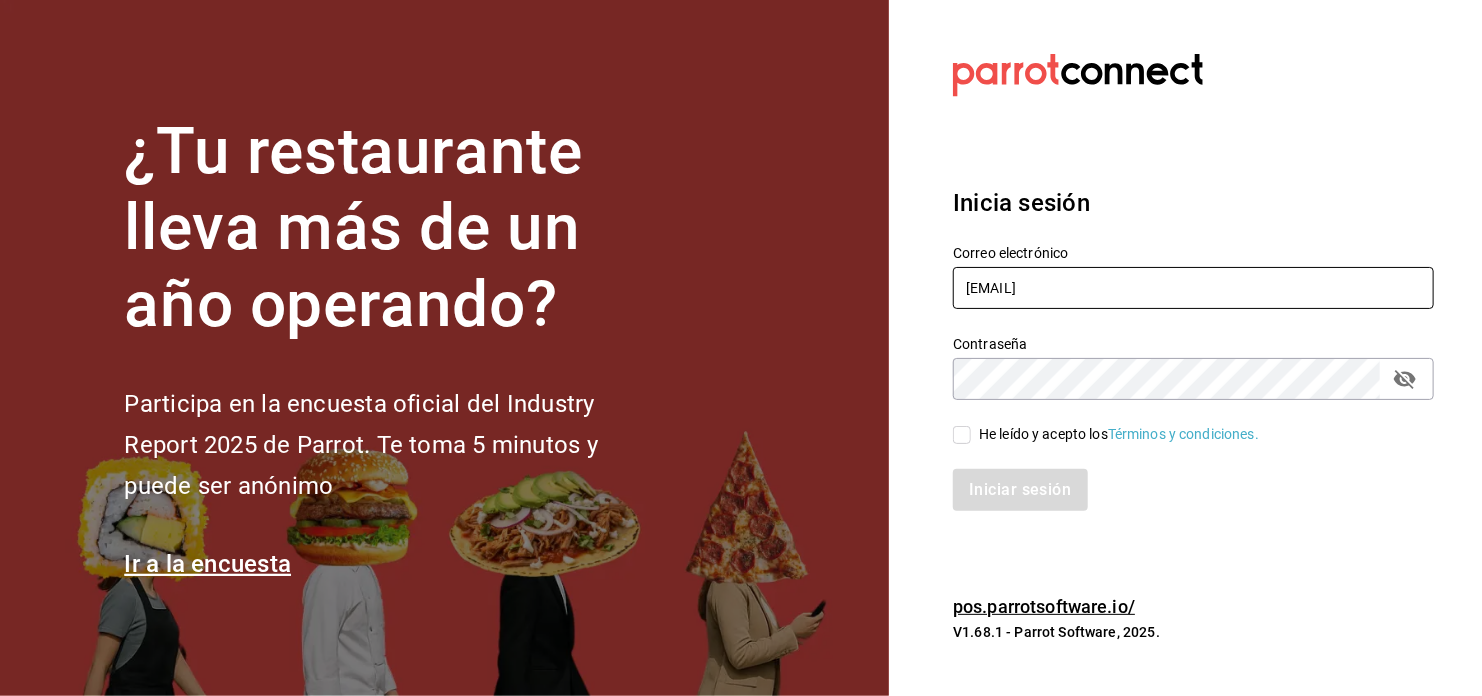 type on "winebar.lozano99@gmail.com" 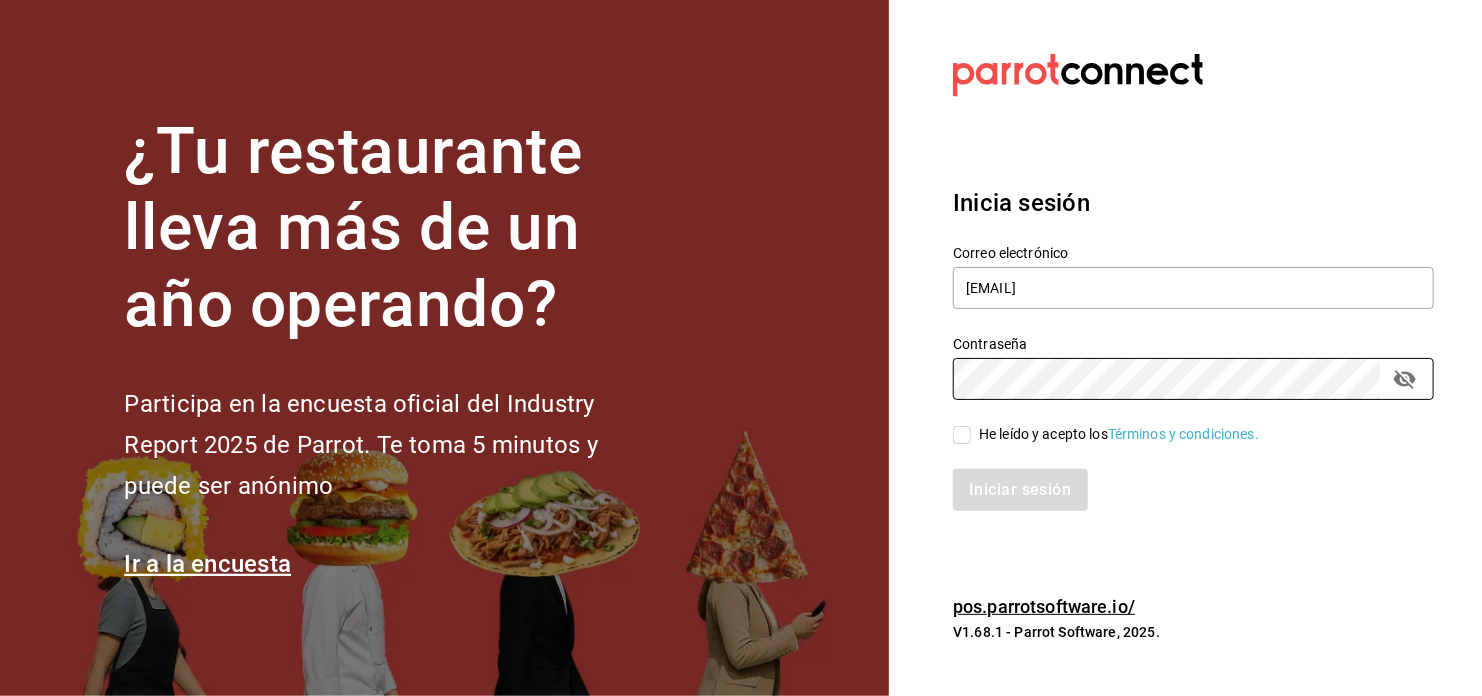 click on "He leído y acepto los  Términos y condiciones." at bounding box center [962, 435] 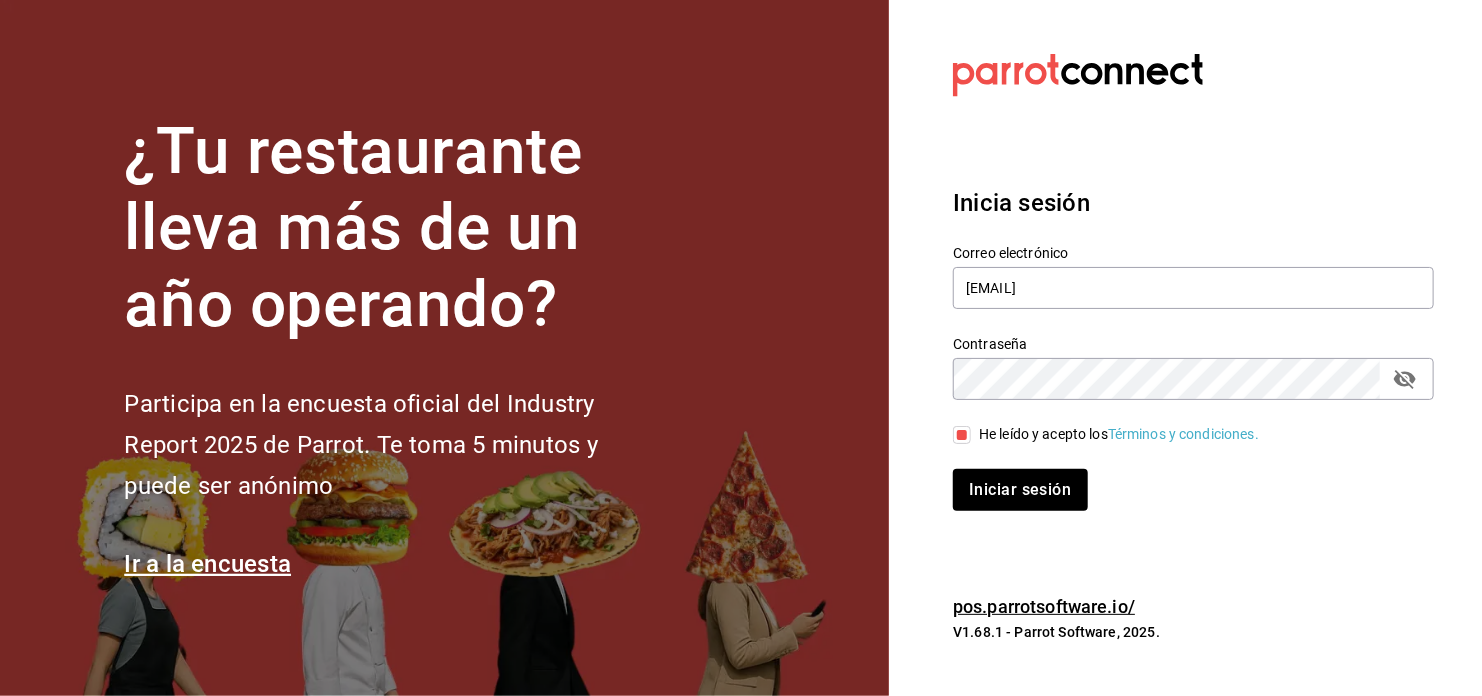 click on "Iniciar sesión" at bounding box center (1181, 478) 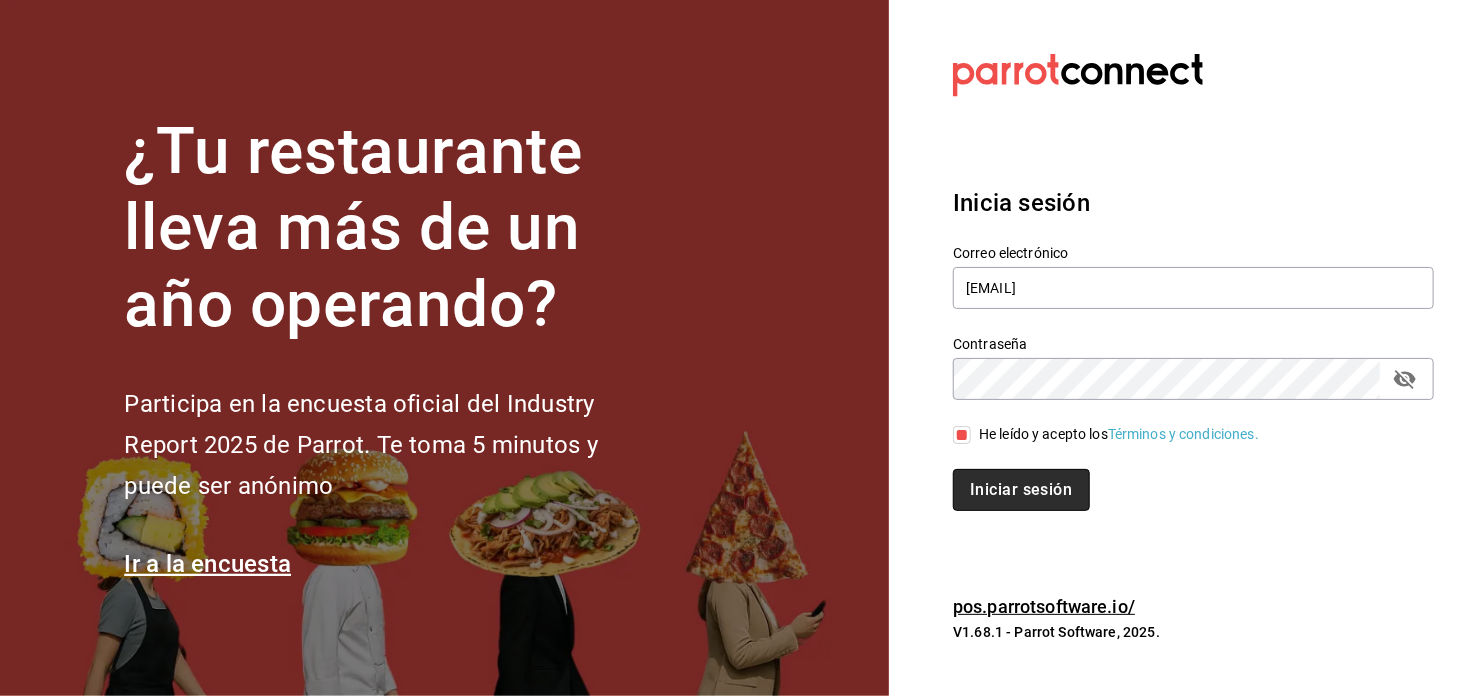 click on "Iniciar sesión" at bounding box center (1021, 490) 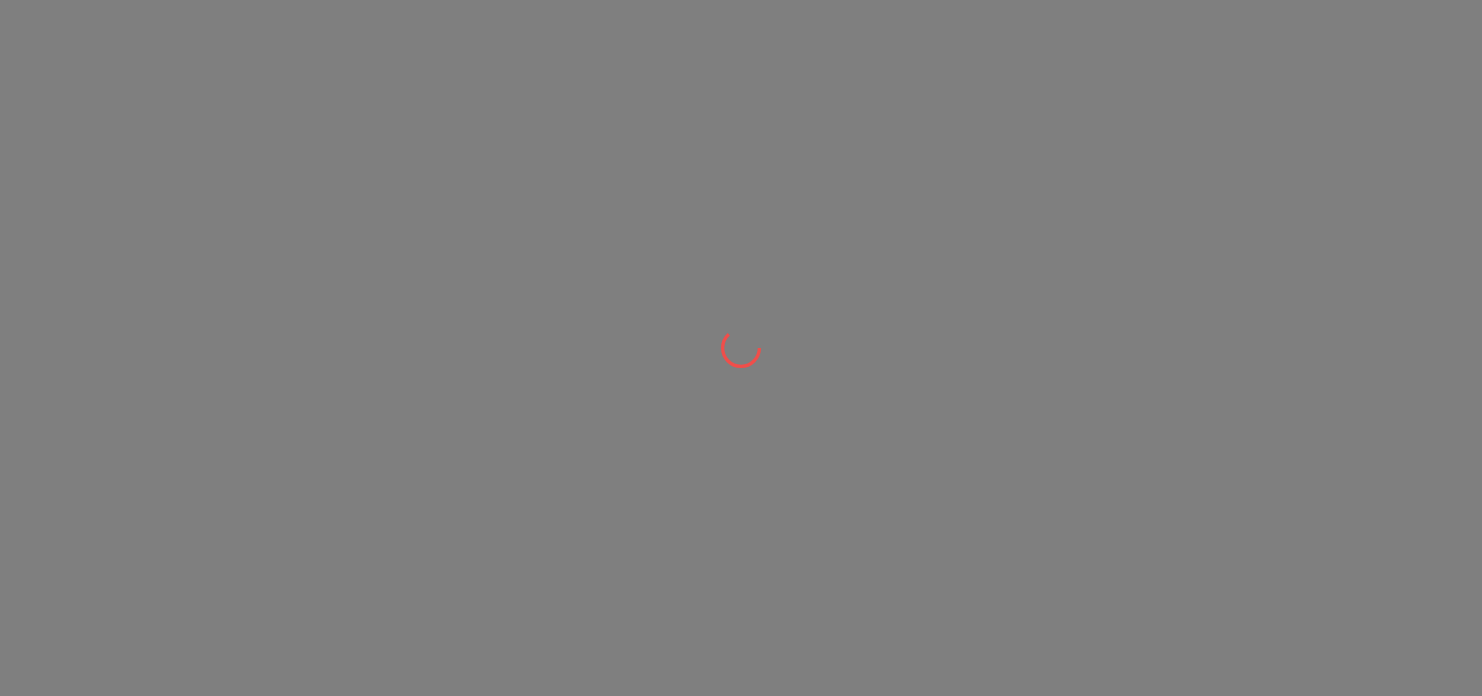scroll, scrollTop: 0, scrollLeft: 0, axis: both 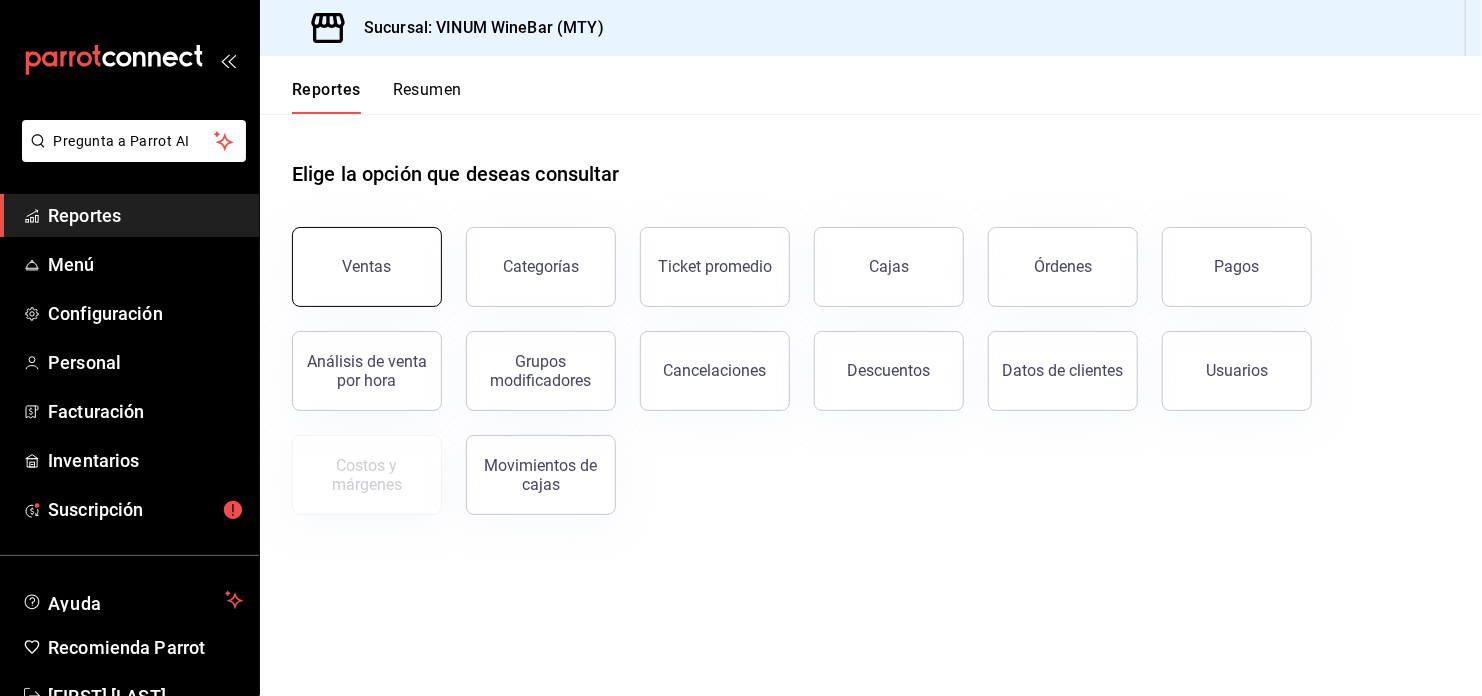 click on "Ventas" at bounding box center [367, 267] 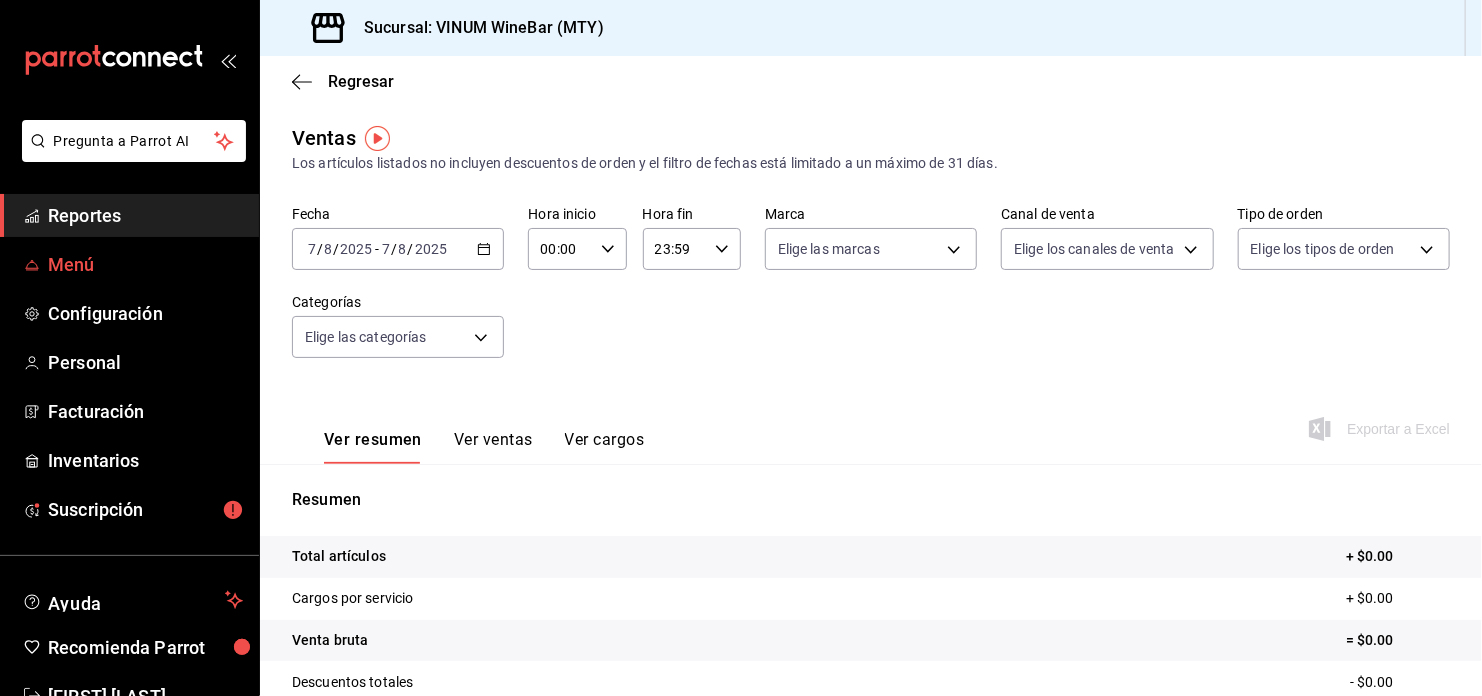 click on "Menú" at bounding box center (145, 264) 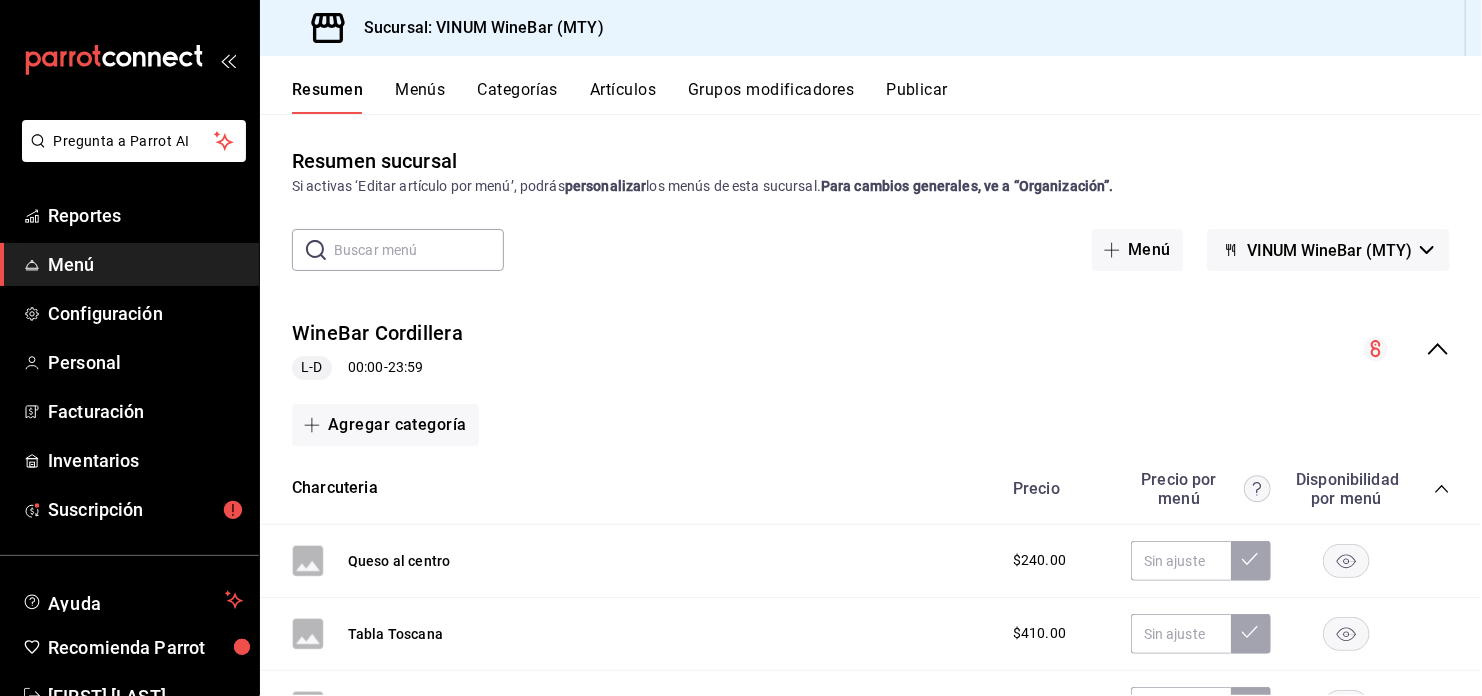 click on "Artículos" at bounding box center (623, 97) 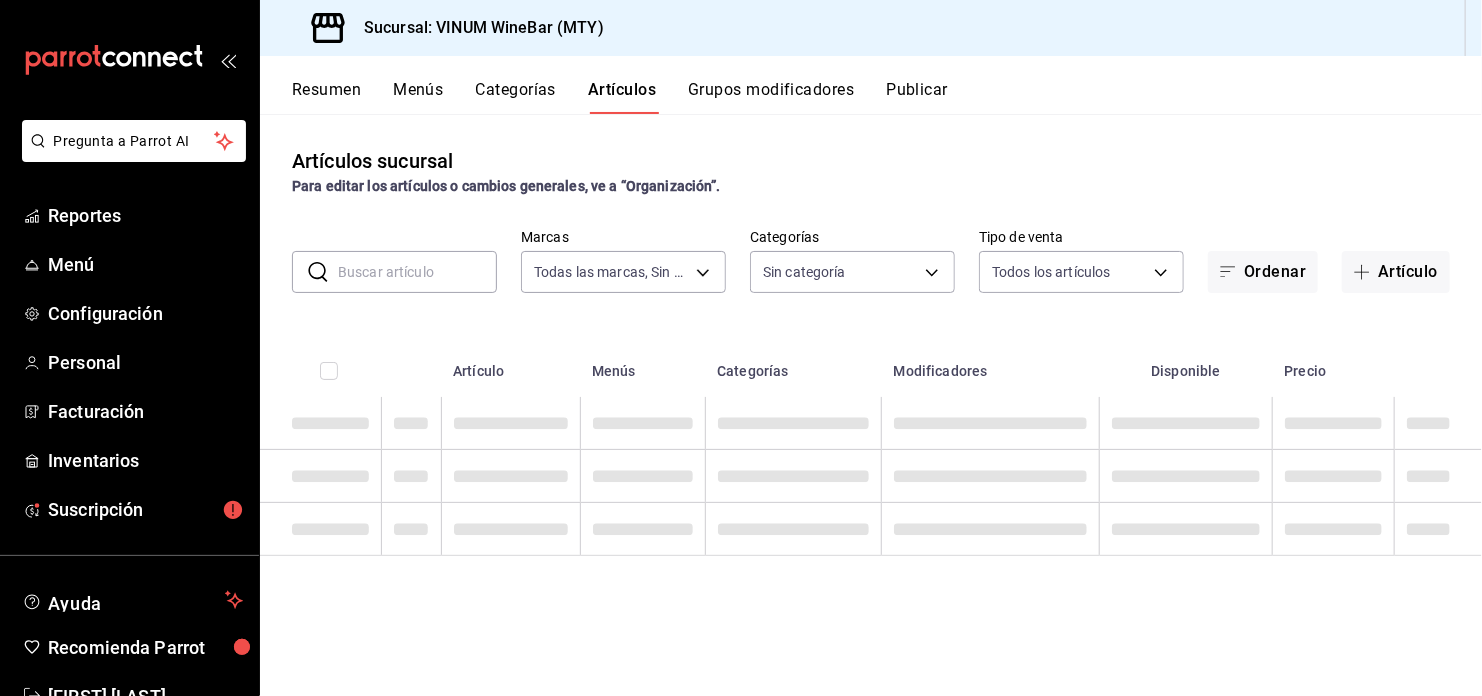type on "ca8f1d25-6a21-40a6-b6ec-24c4b669c59a" 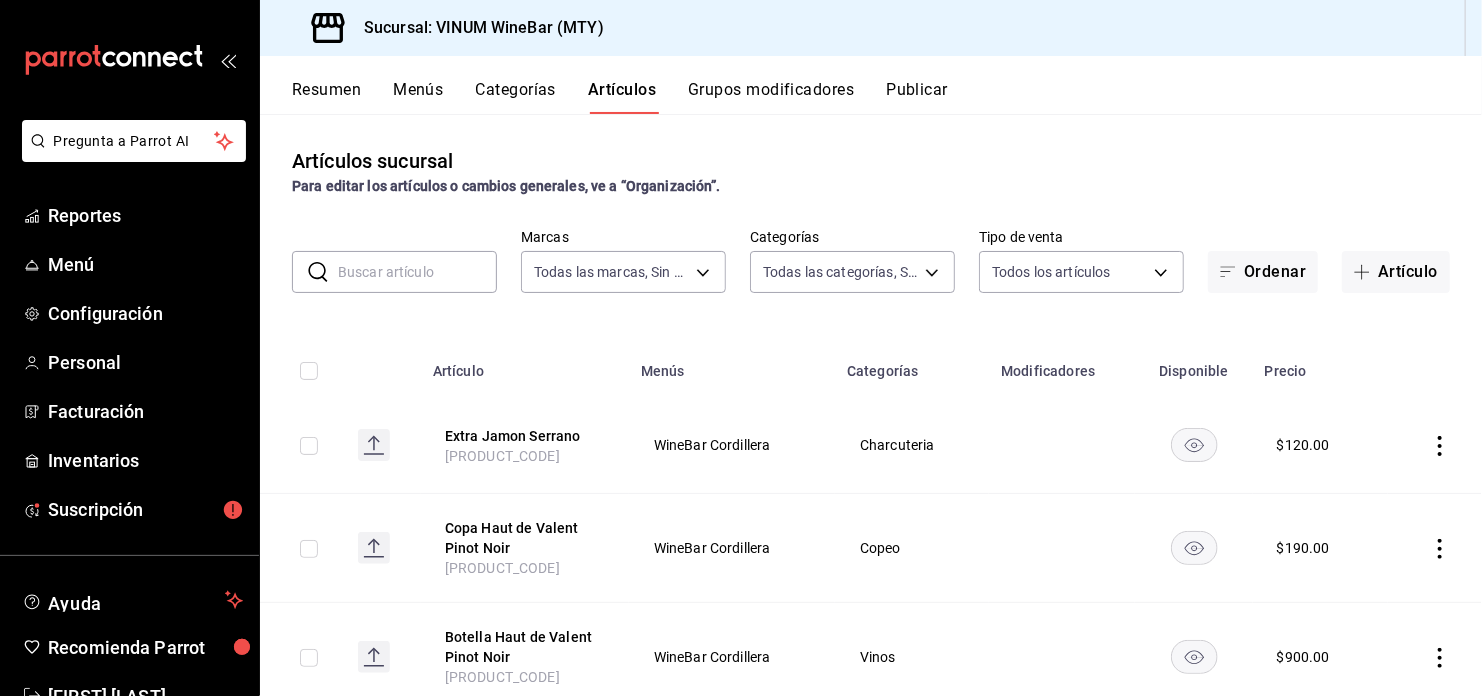 type on "52db0966-aed8-4277-8cb6-402e310174d1,e70bd9e4-23ac-4207-ab30-360fd1df7980,5209887d-22a2-4db6-a928-048bb2c25285,ed98d402-e405-4e15-8629-29de512e1c63,4c50348d-bd01-48ca-98ee-08497fec9346,d3646fcd-7e6a-4b96-85f6-ba4b5c6d1afb" 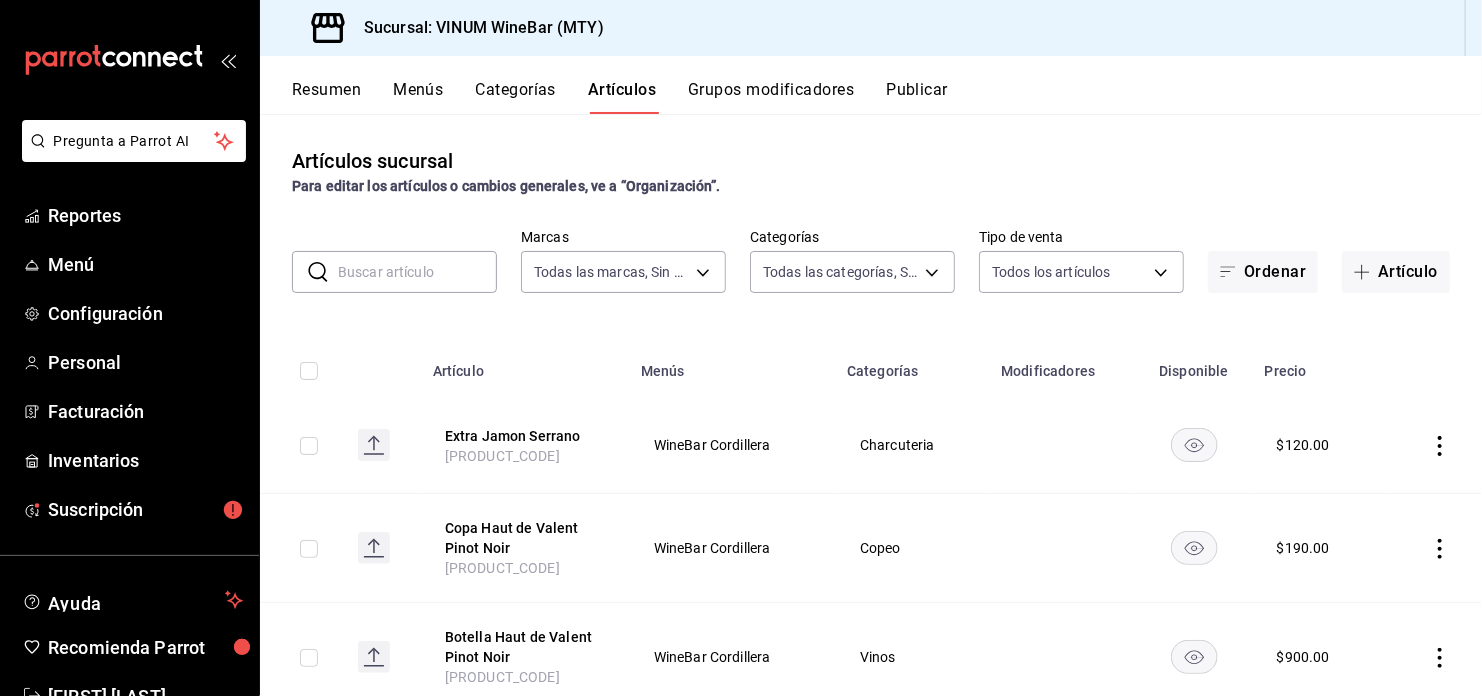 click at bounding box center [417, 272] 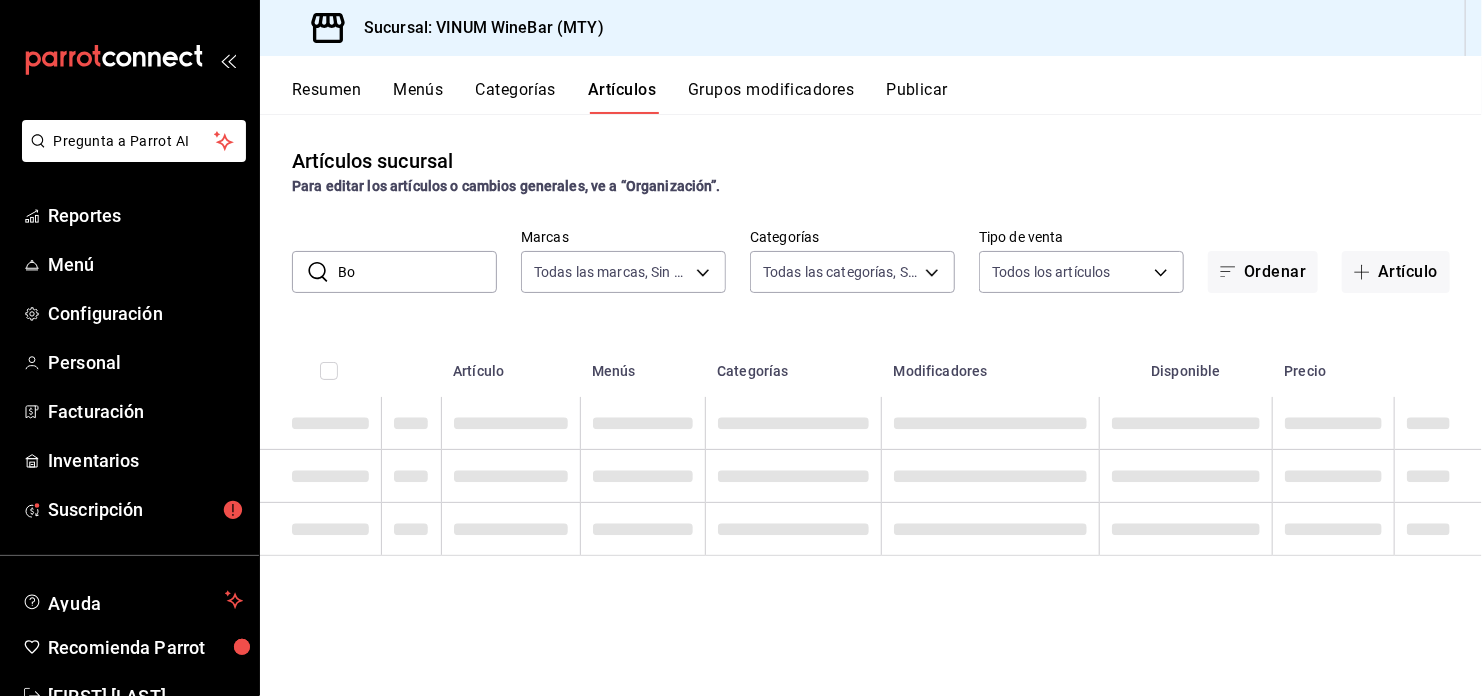 type on "B" 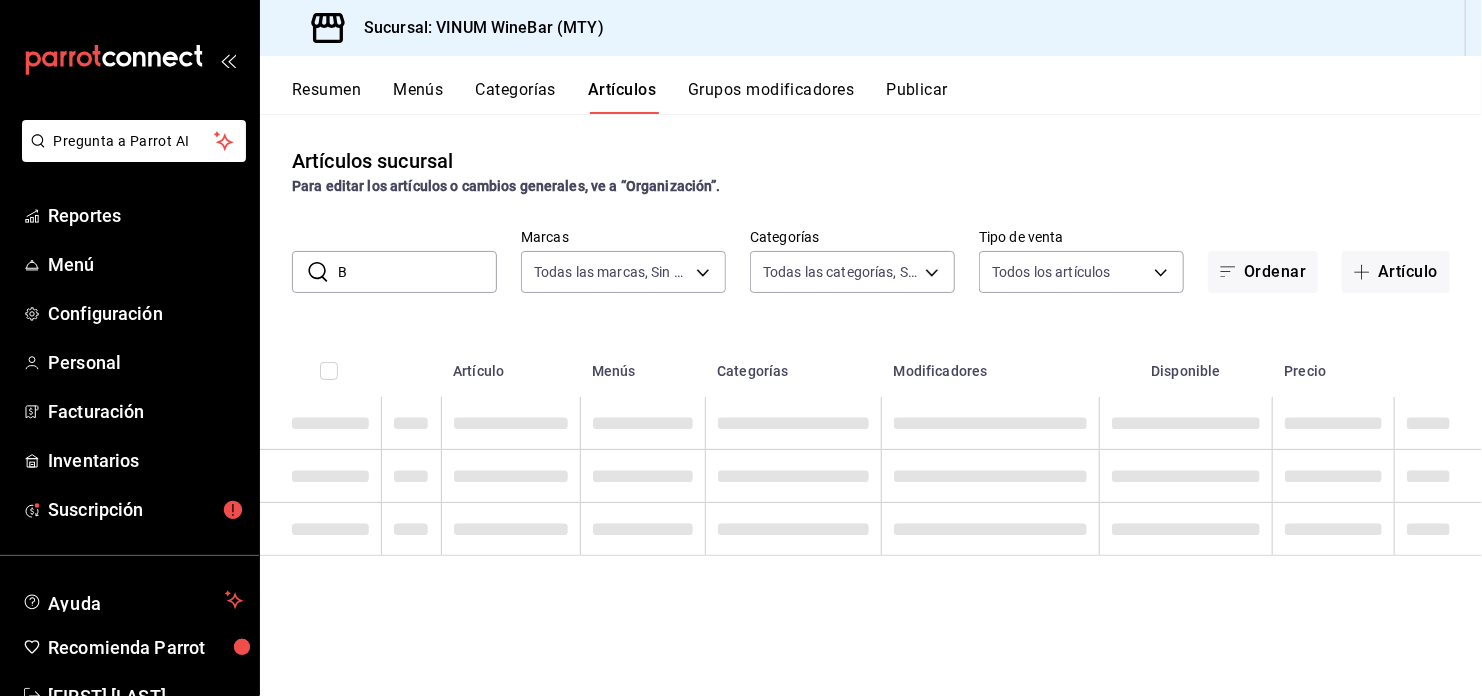 type 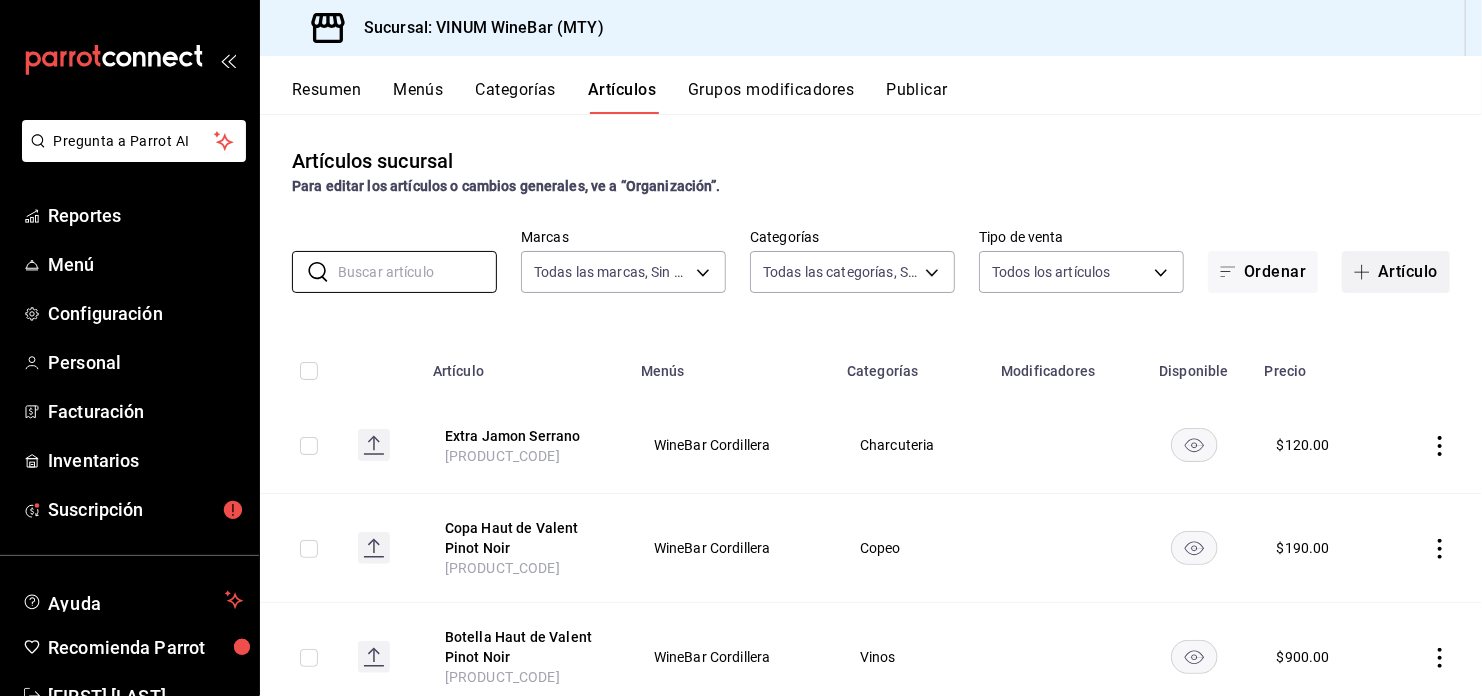 click on "Artículo" at bounding box center [1396, 272] 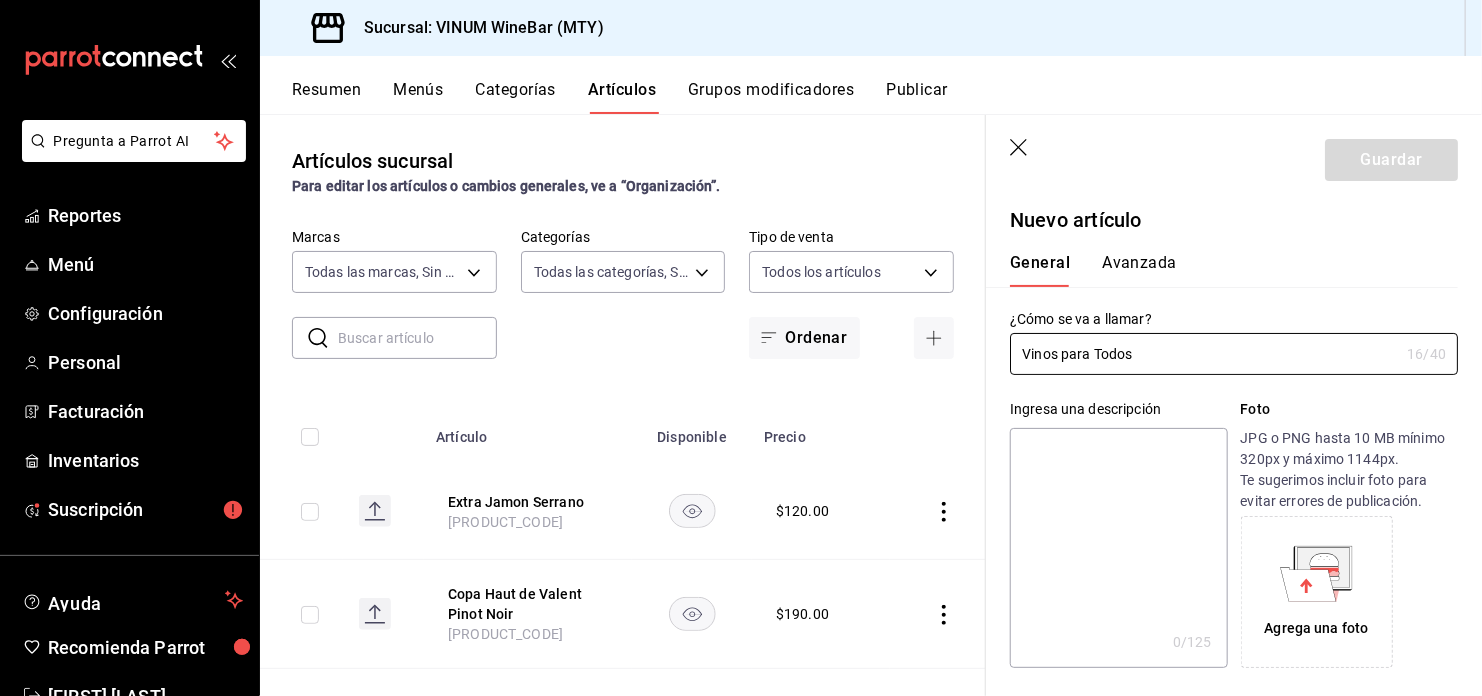 drag, startPoint x: 1144, startPoint y: 355, endPoint x: 948, endPoint y: 357, distance: 196.01021 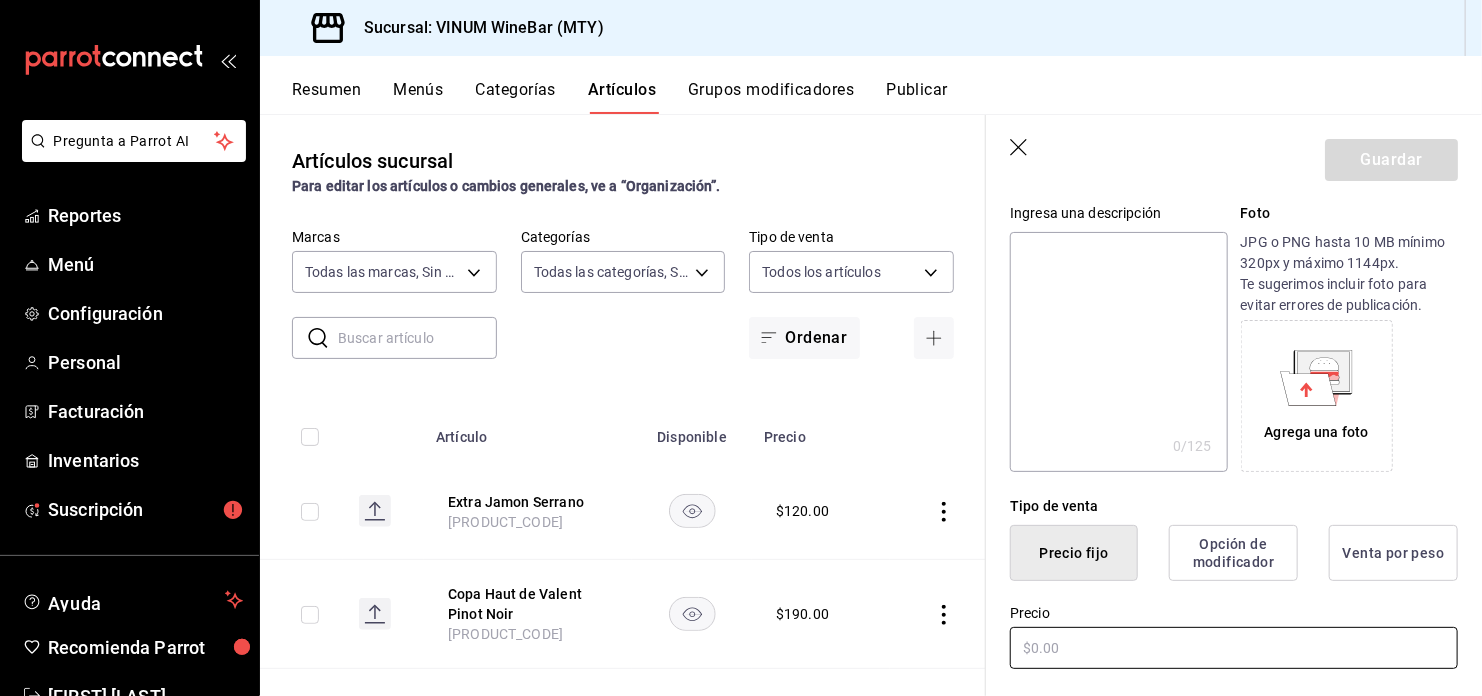 scroll, scrollTop: 400, scrollLeft: 0, axis: vertical 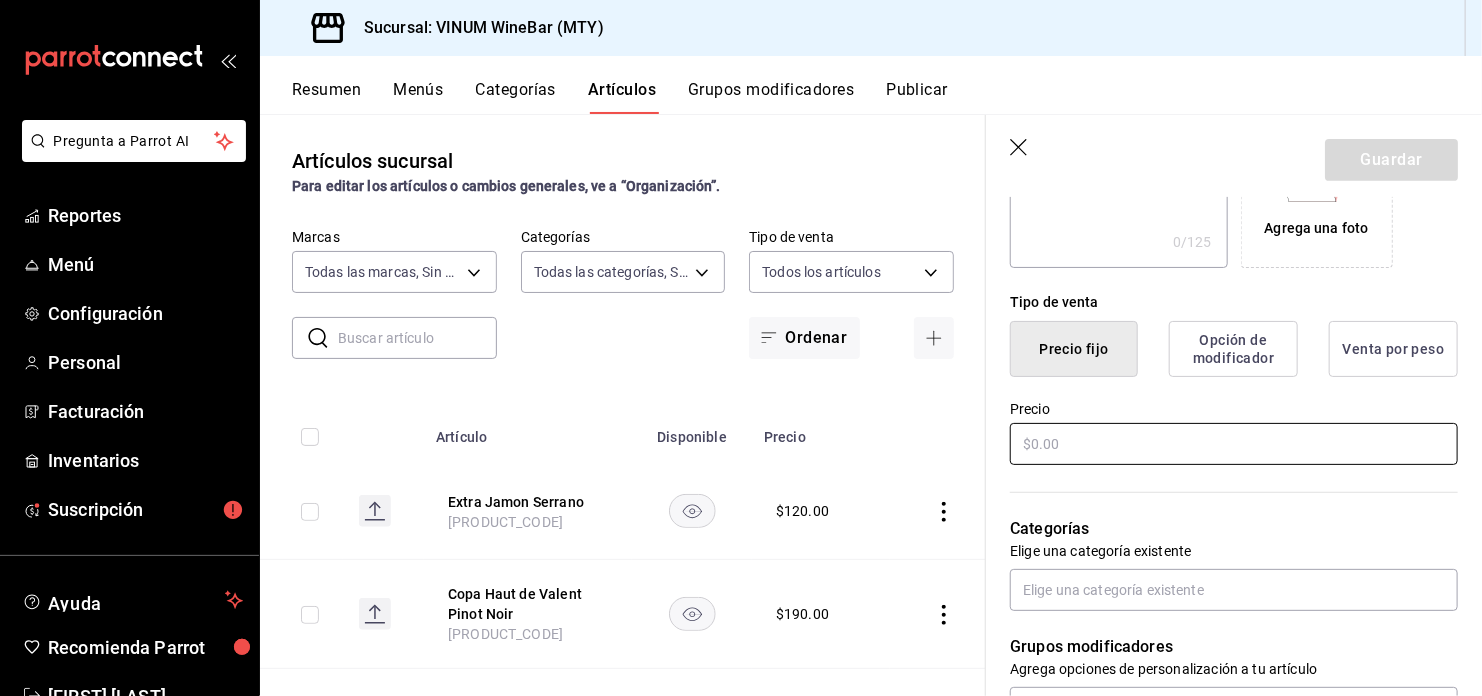 type on "Botella todos contentos Blanco" 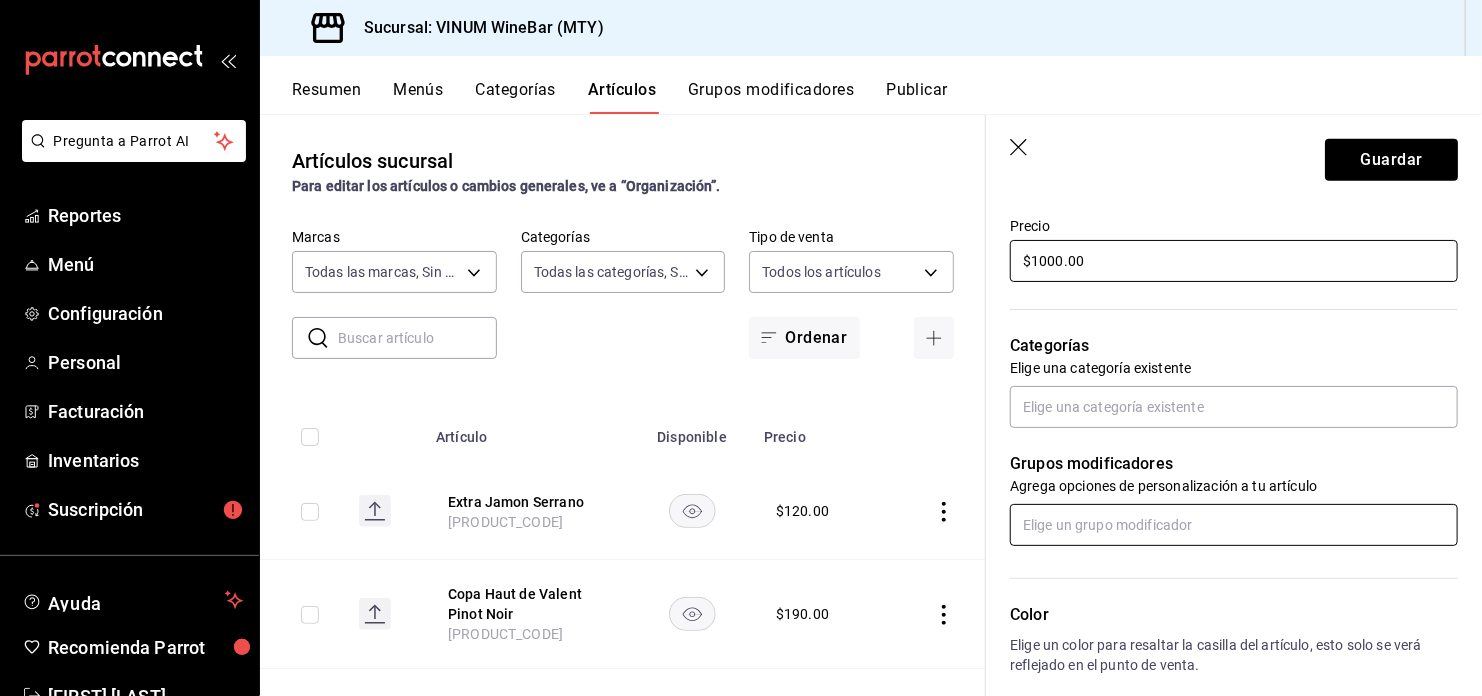 scroll, scrollTop: 666, scrollLeft: 0, axis: vertical 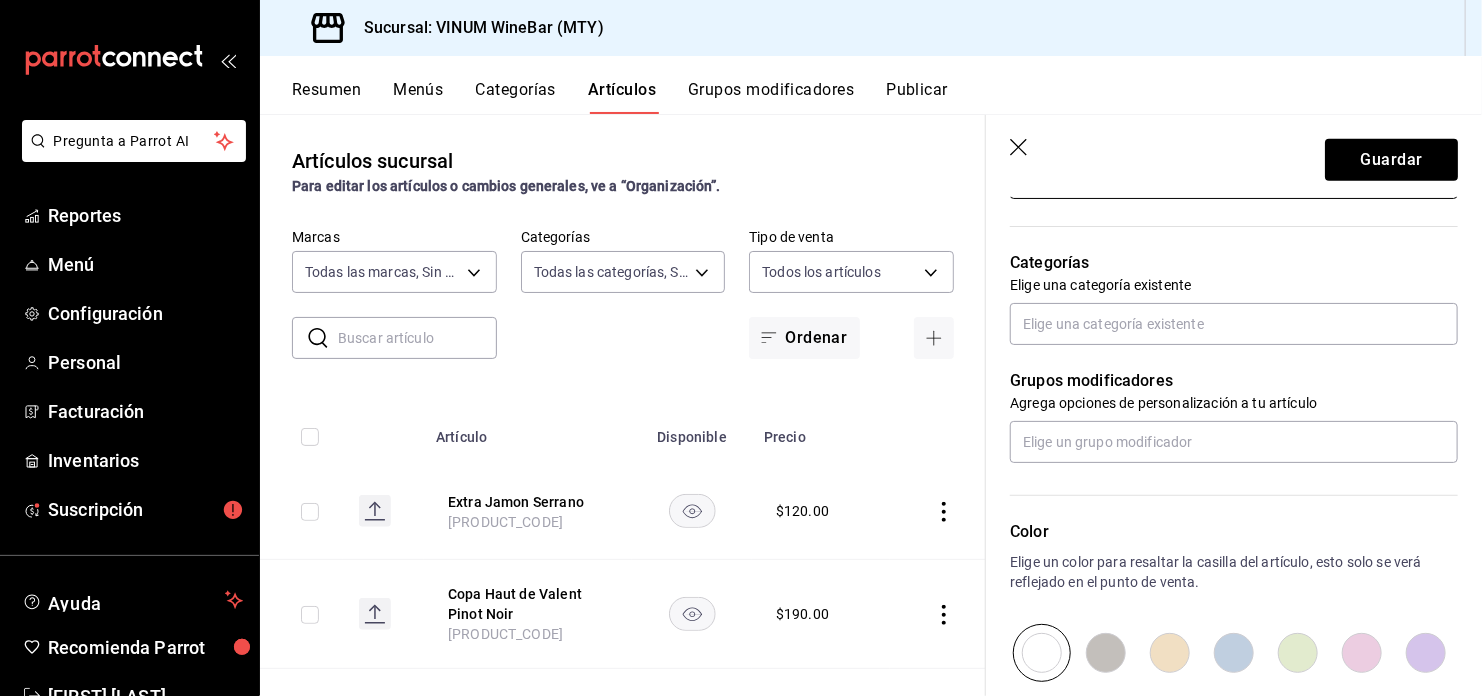 type on "$1000.00" 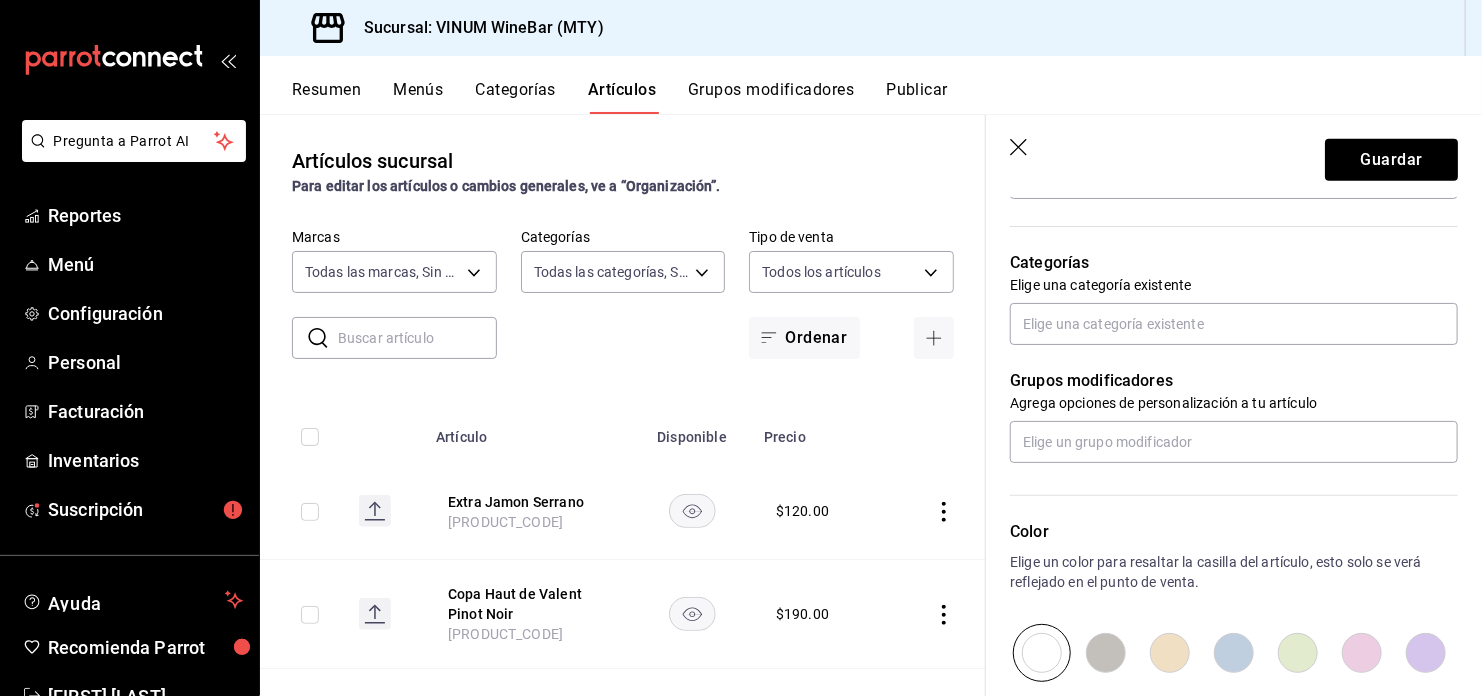 click at bounding box center [1170, 653] 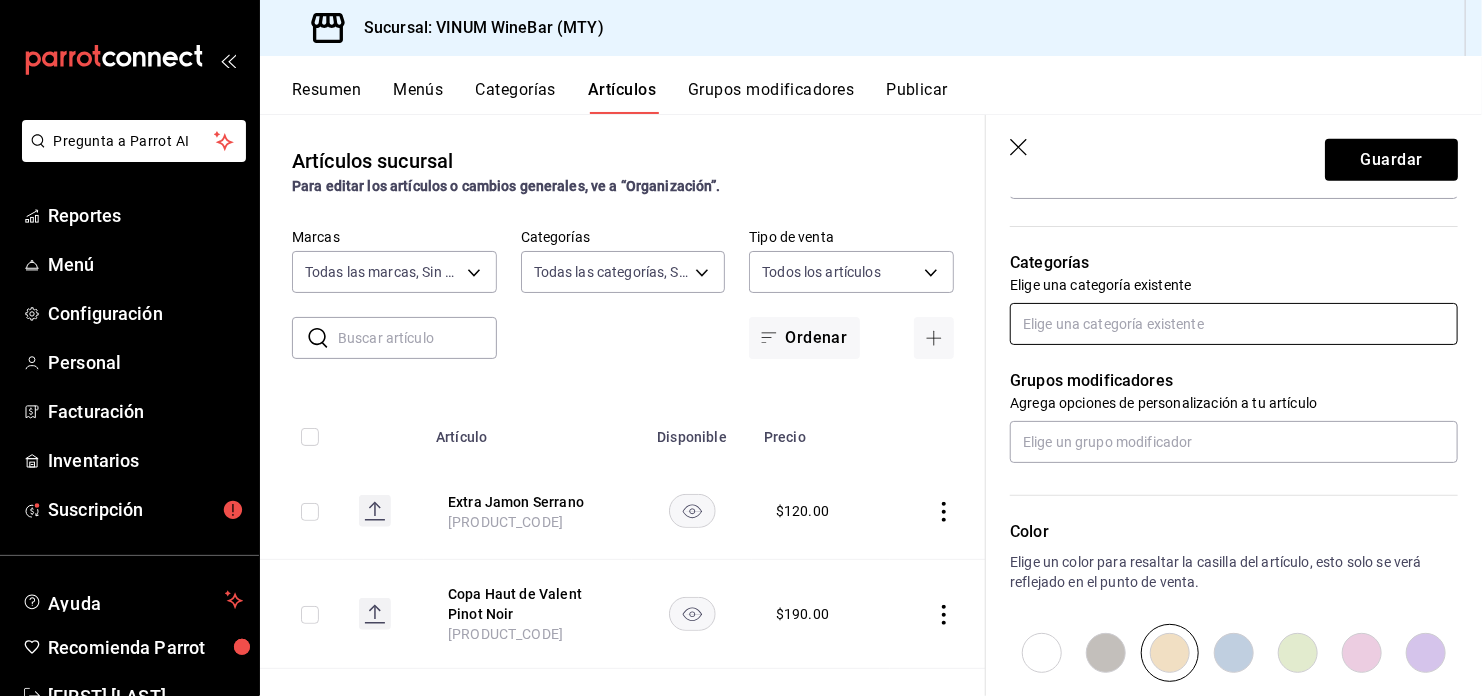 click at bounding box center [1234, 324] 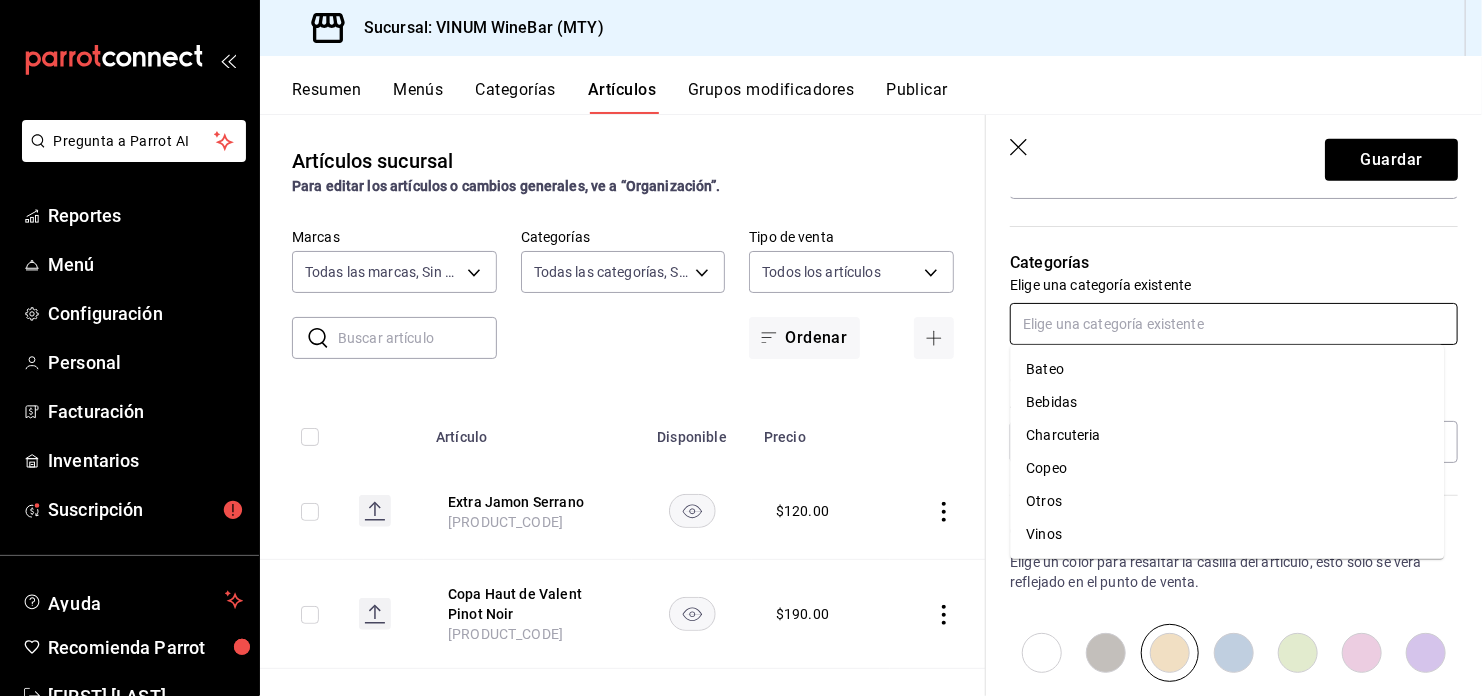click on "Vinos" at bounding box center (1227, 534) 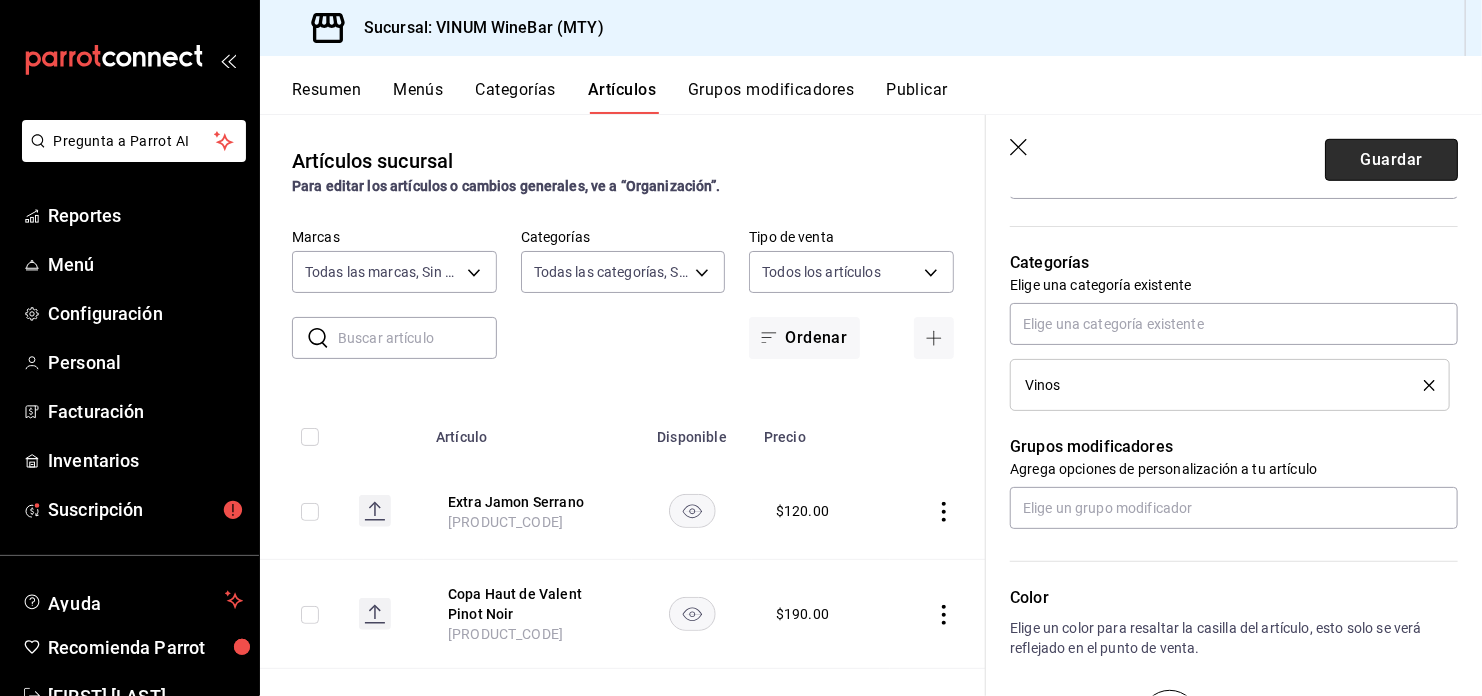 click on "Guardar" at bounding box center (1391, 160) 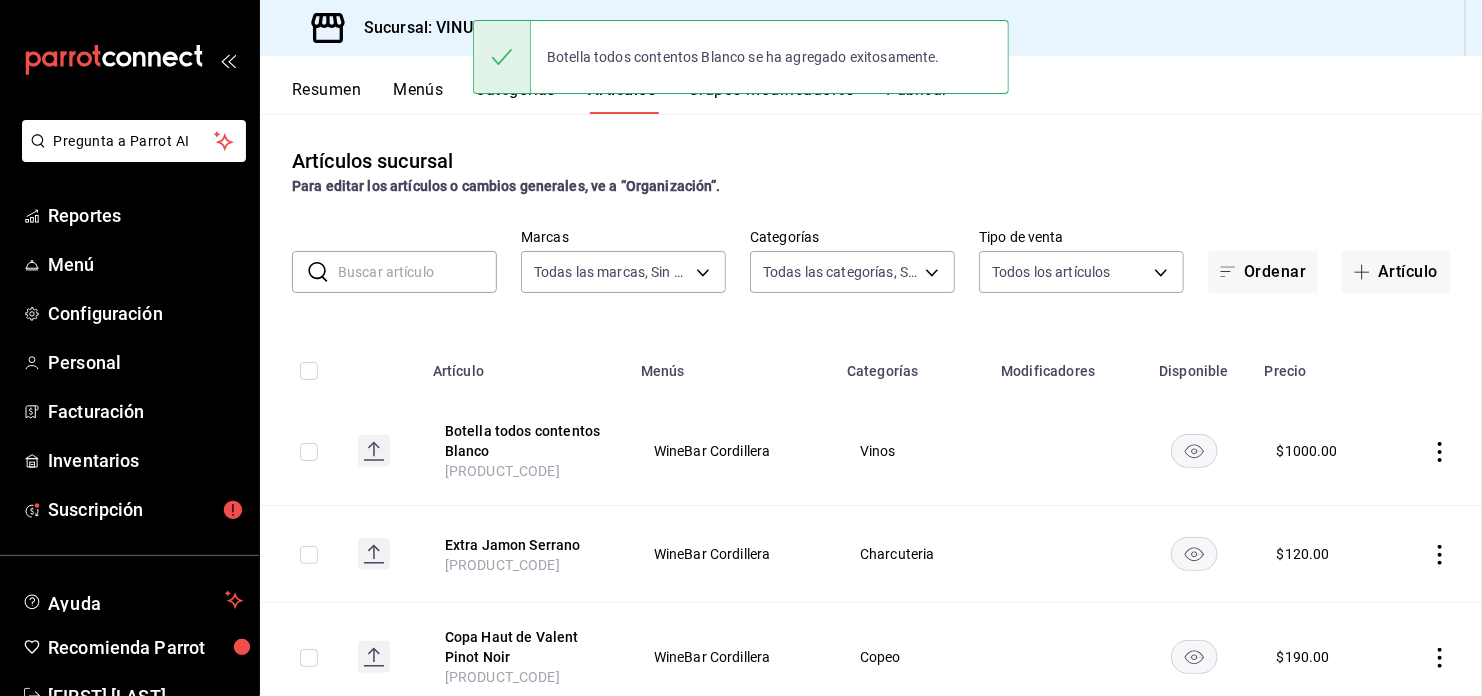 scroll, scrollTop: 0, scrollLeft: 0, axis: both 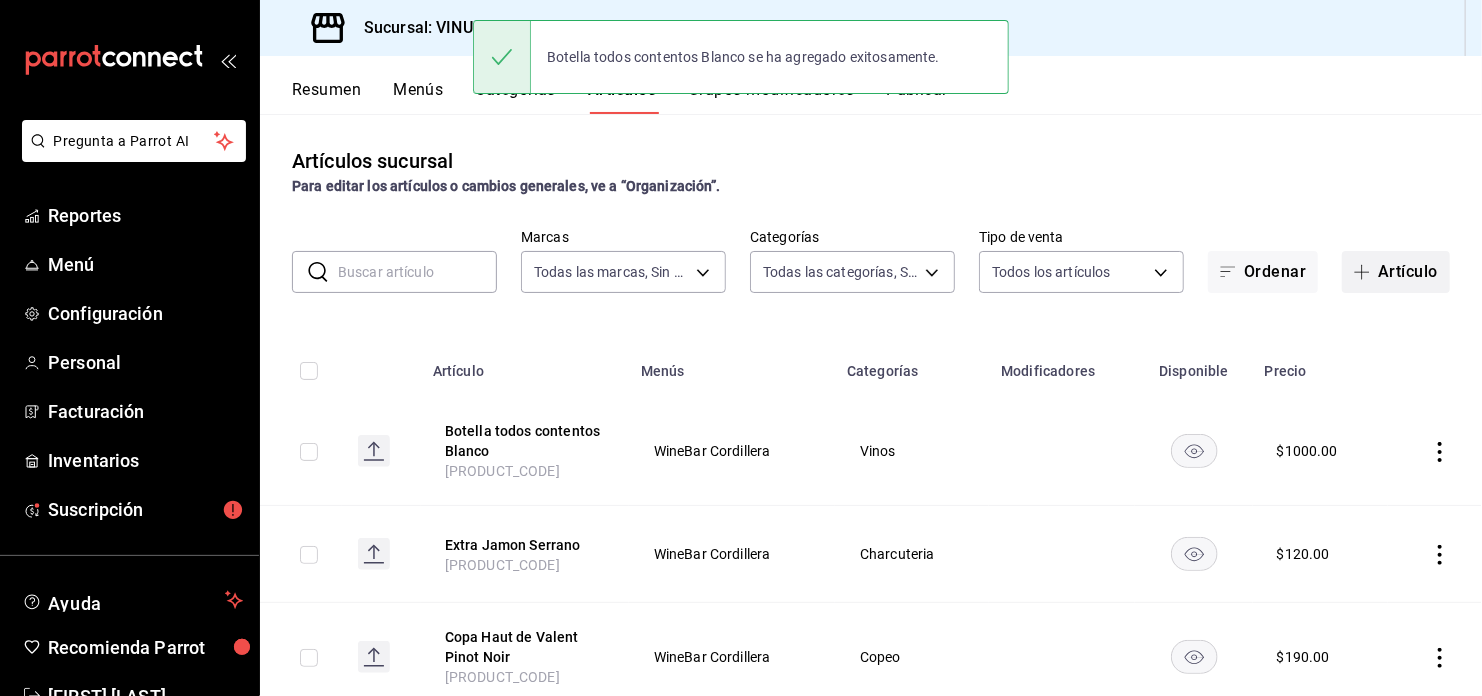 click on "Artículo" at bounding box center [1396, 272] 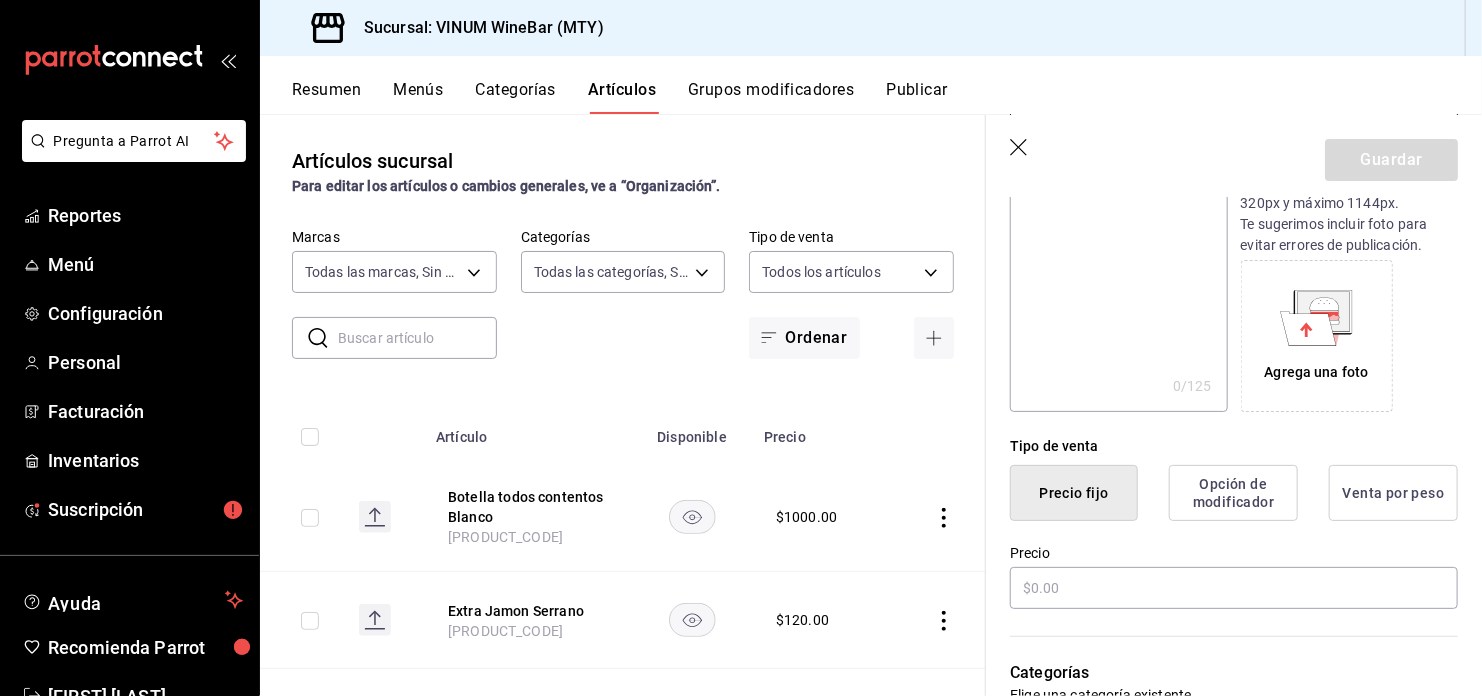 scroll, scrollTop: 400, scrollLeft: 0, axis: vertical 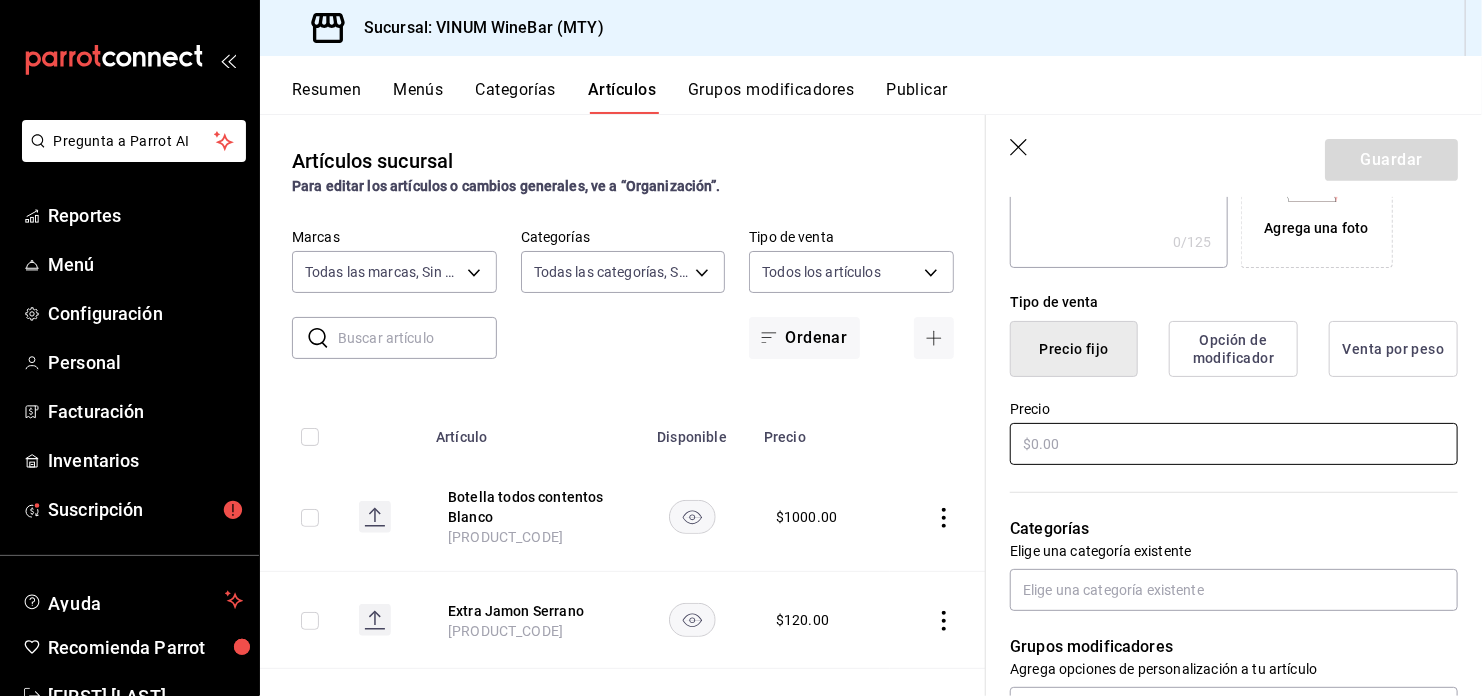 type on "Copa Todos contentos Blanco" 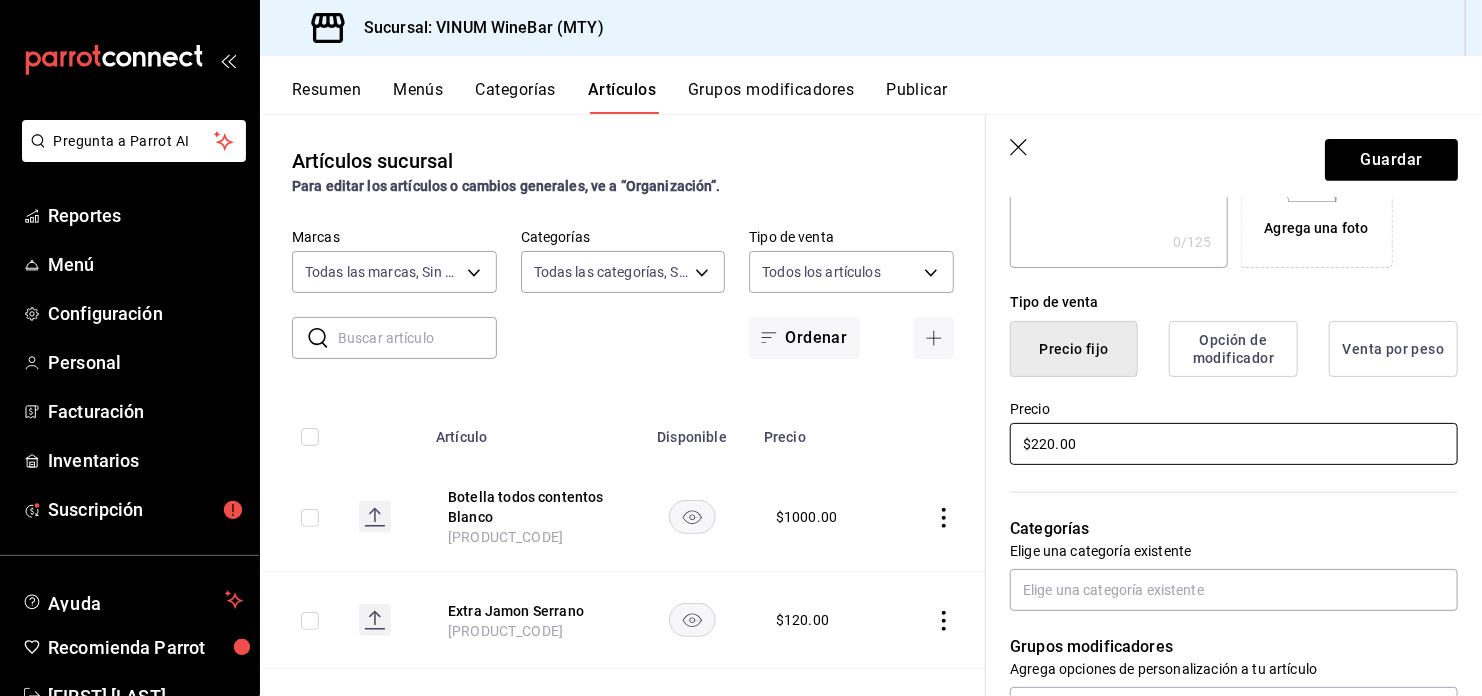 scroll, scrollTop: 666, scrollLeft: 0, axis: vertical 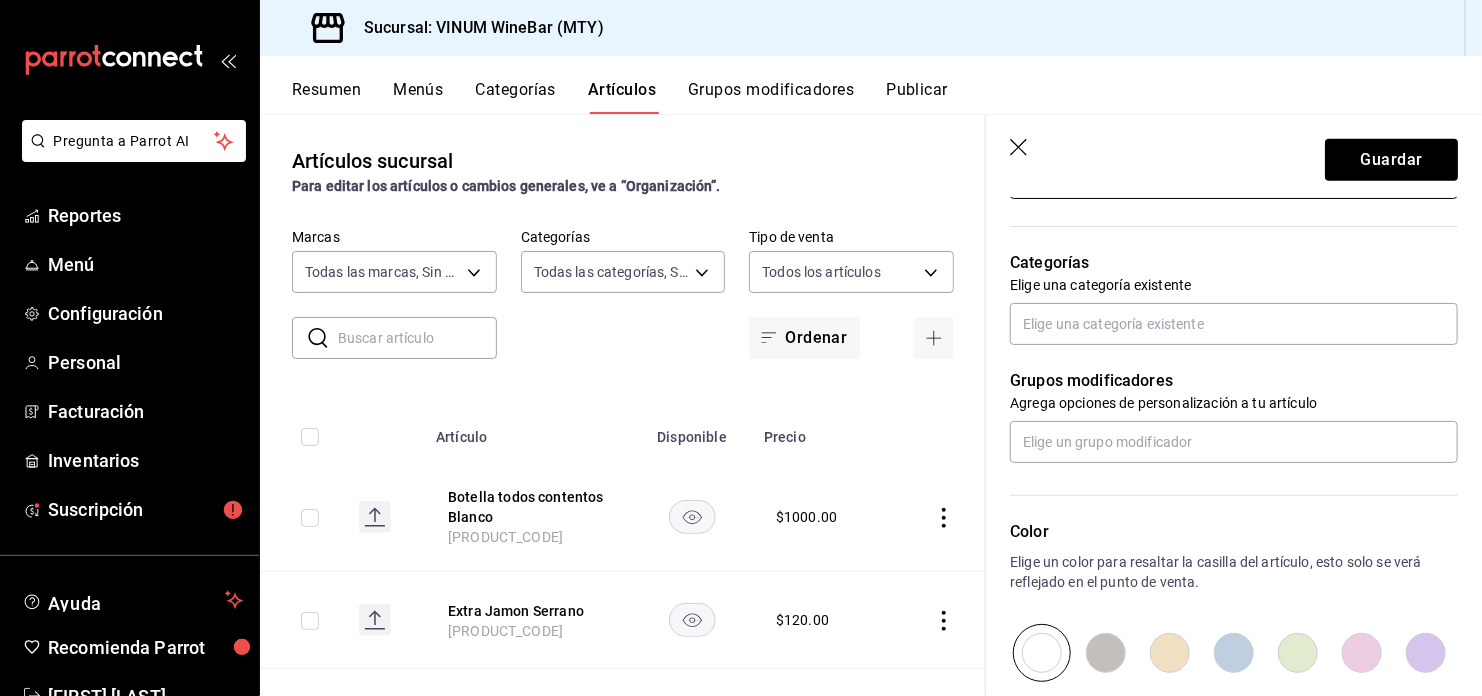 type on "$220.00" 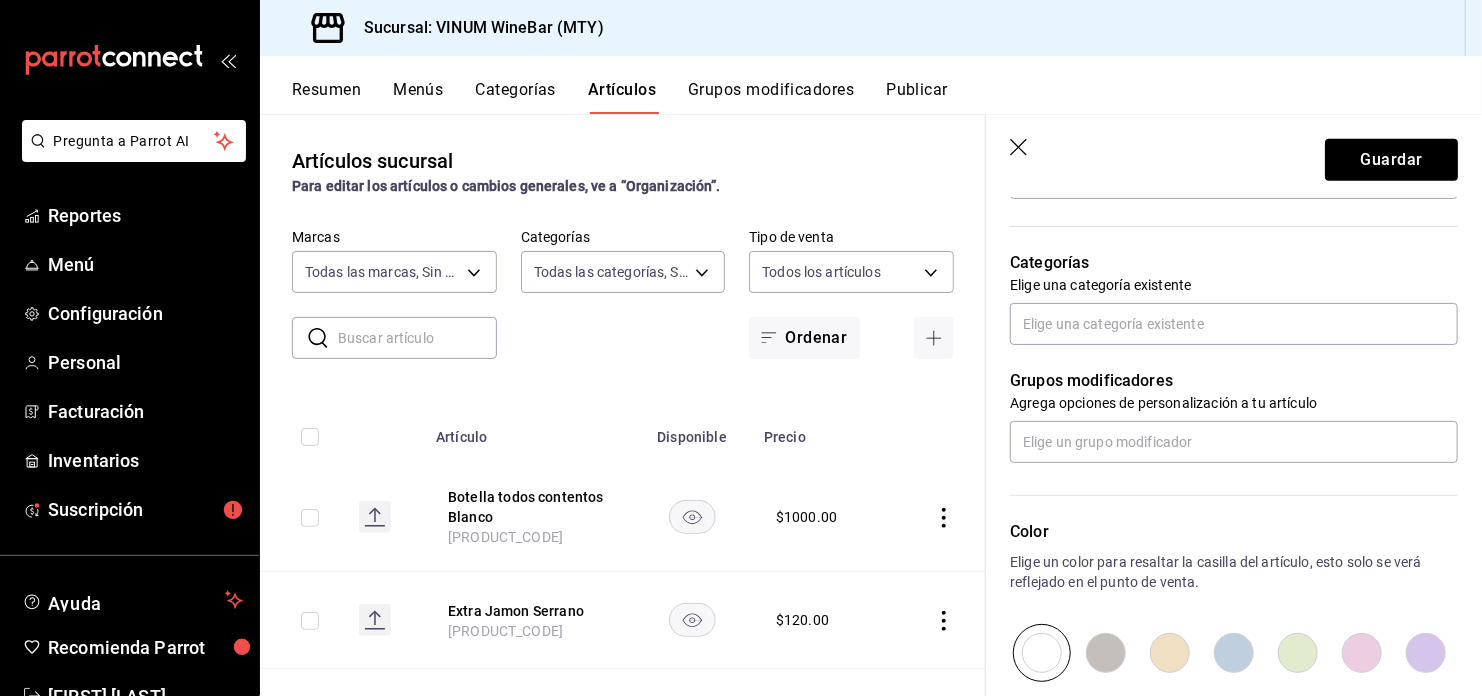click at bounding box center [1170, 653] 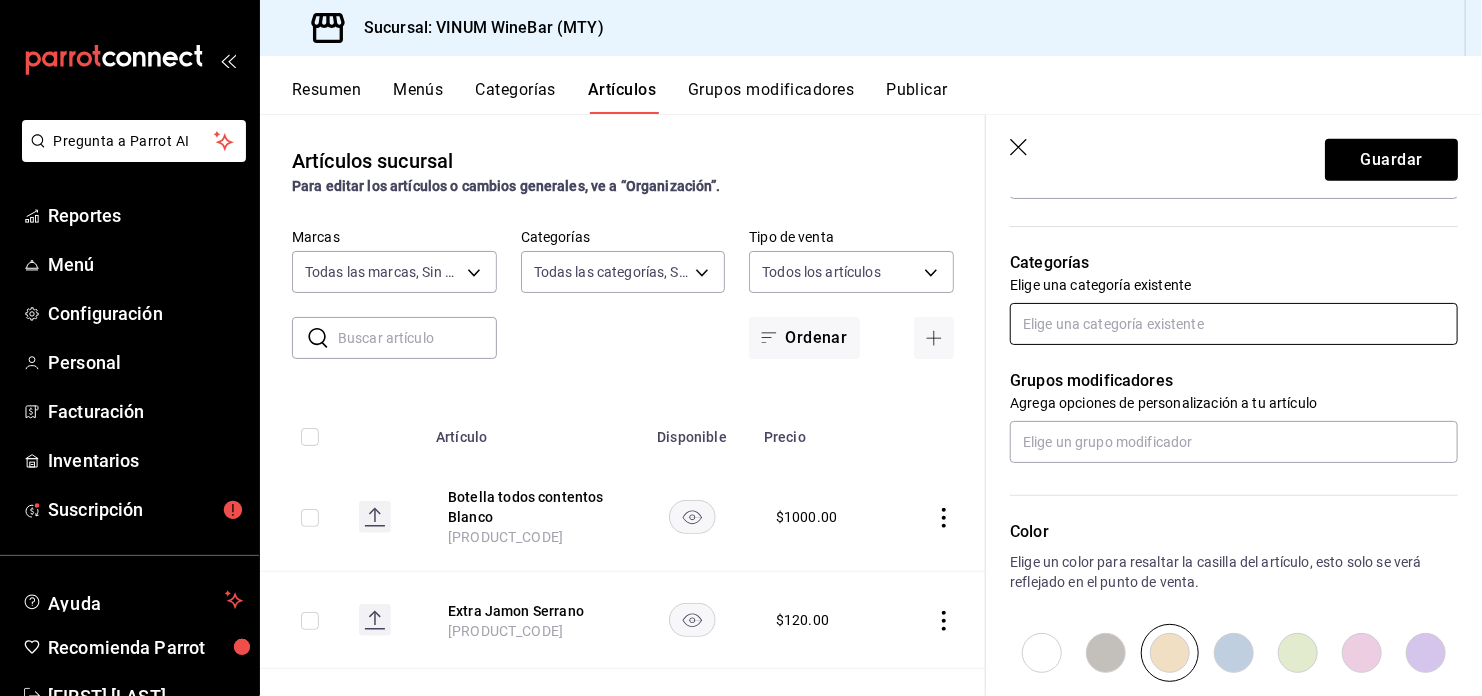 click at bounding box center [1234, 324] 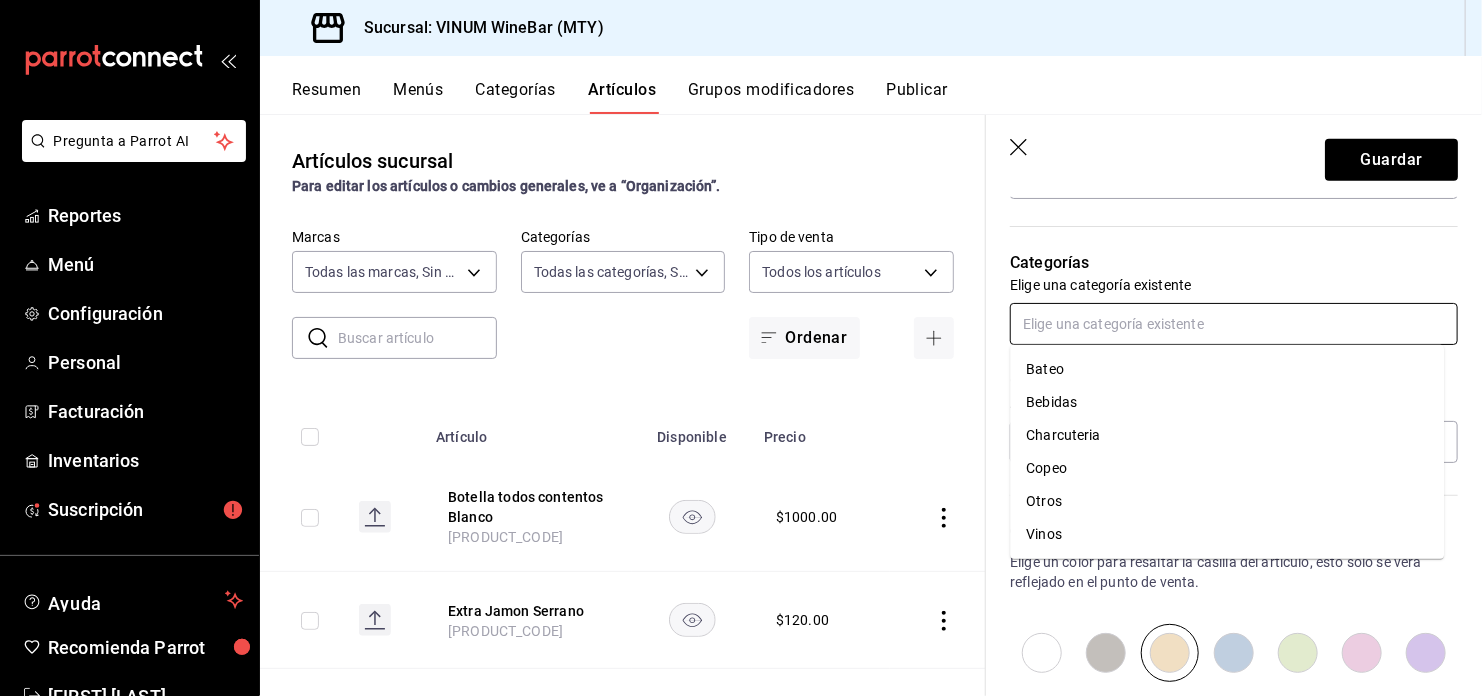 click on "Bateo Bebidas Charcuteria Copeo Otros Vinos" at bounding box center [1227, 452] 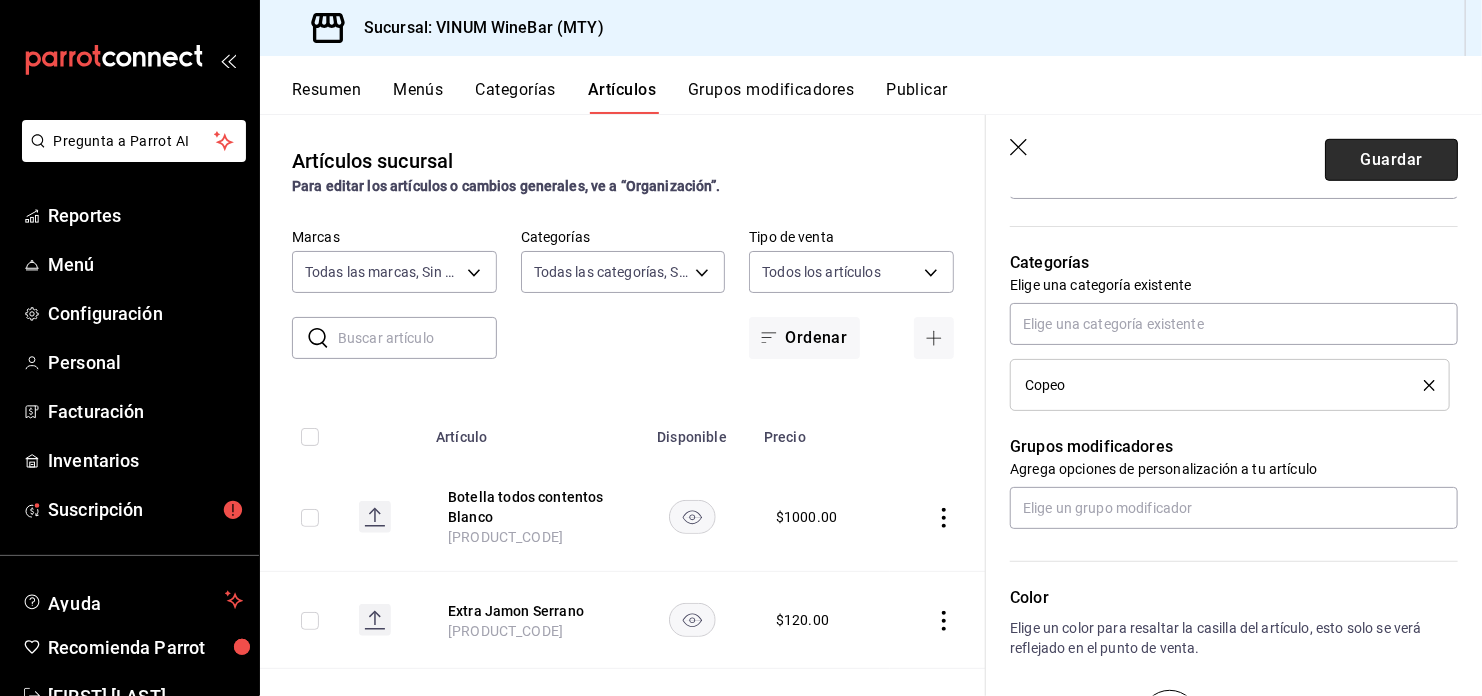 click on "Guardar" at bounding box center (1391, 160) 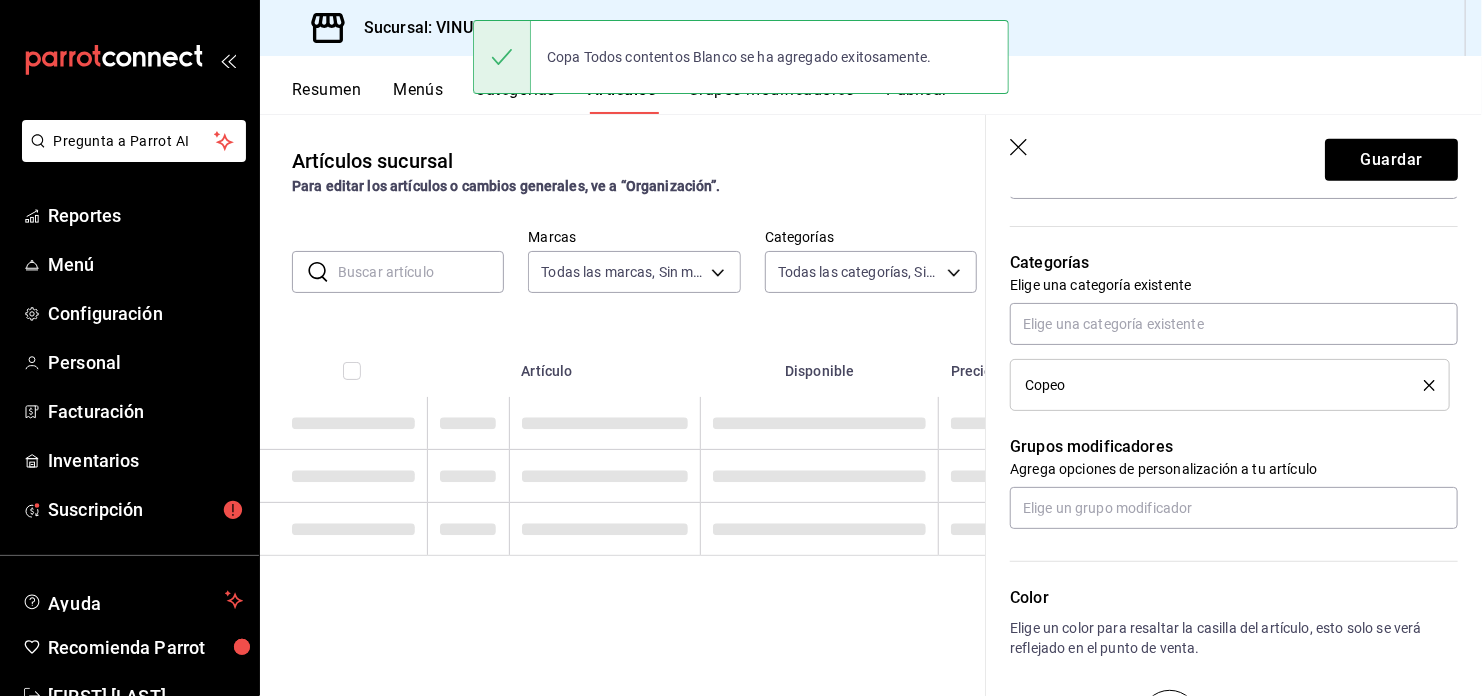 scroll, scrollTop: 0, scrollLeft: 0, axis: both 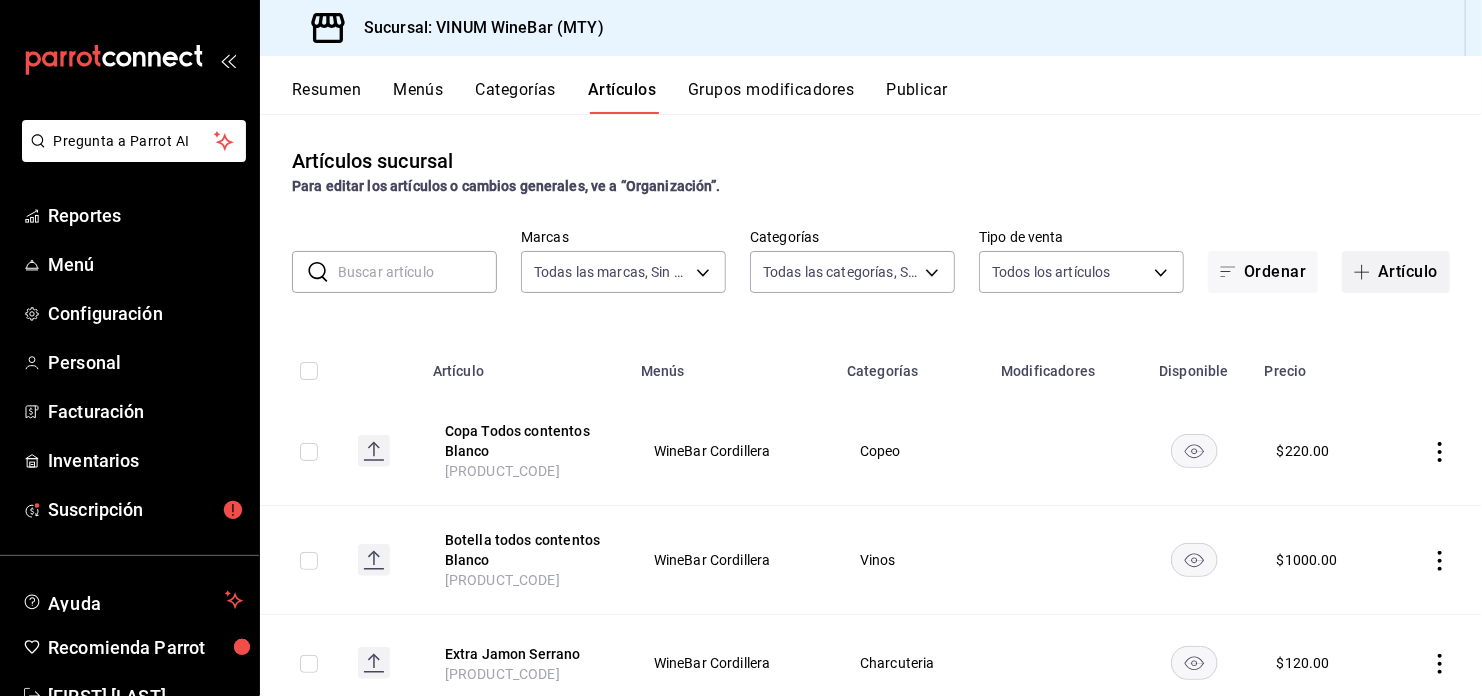click on "Artículo" at bounding box center [1396, 272] 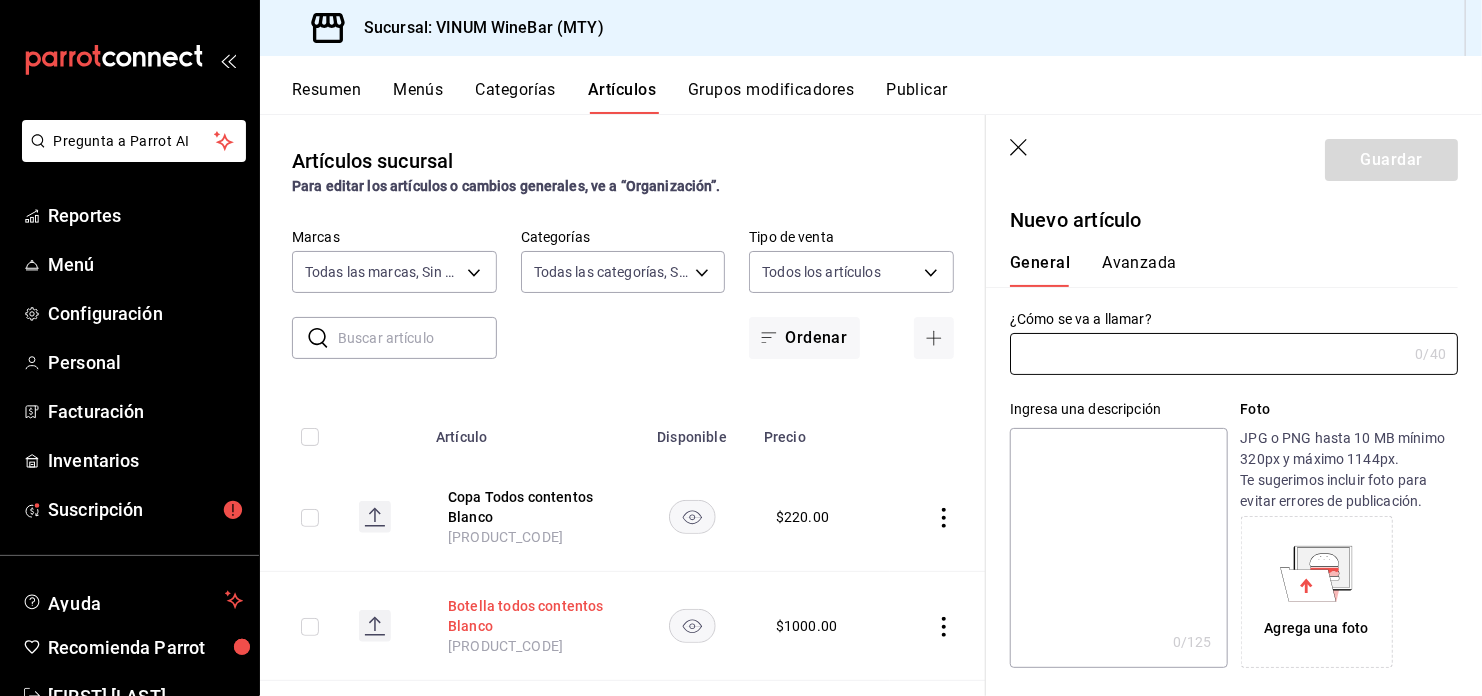 click on "Botella todos contentos Blanco" at bounding box center [528, 616] 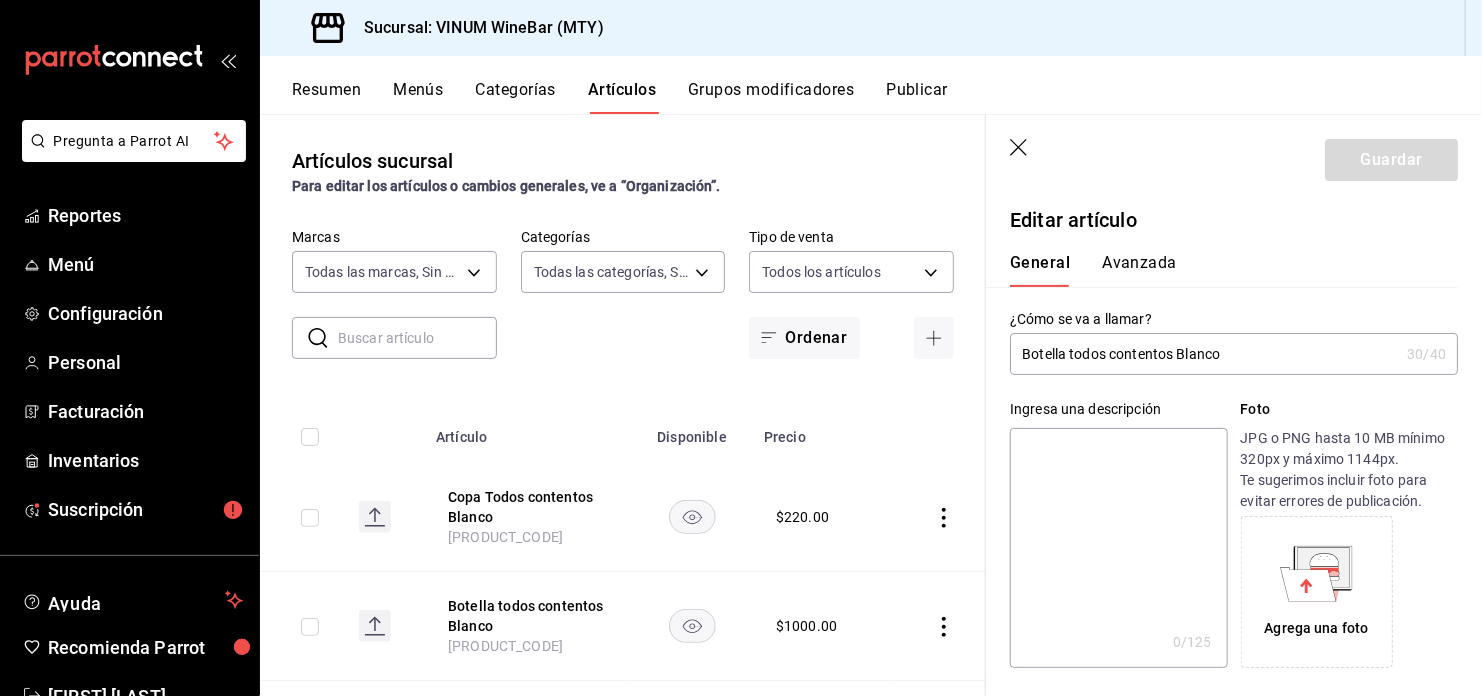 click on "Botella todos contentos Blanco" at bounding box center [1204, 354] 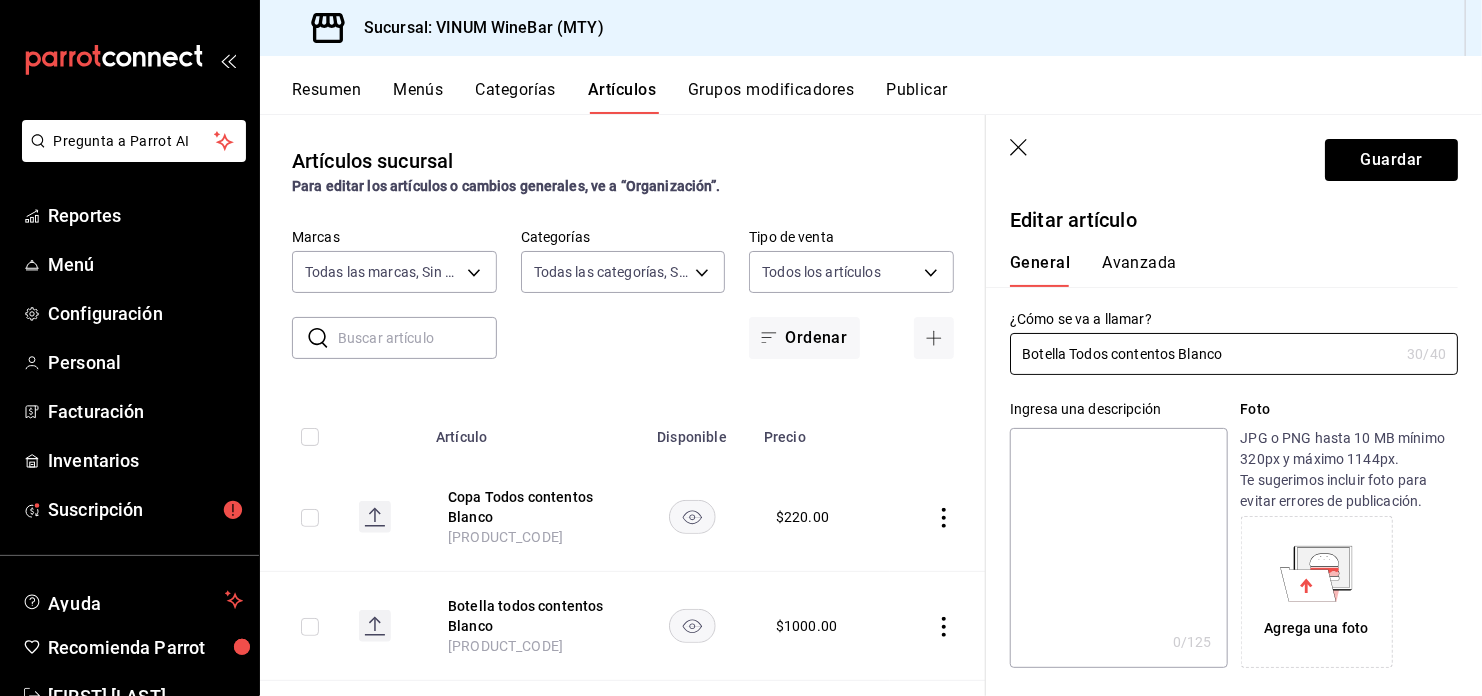 drag, startPoint x: 1177, startPoint y: 359, endPoint x: 931, endPoint y: 413, distance: 251.8571 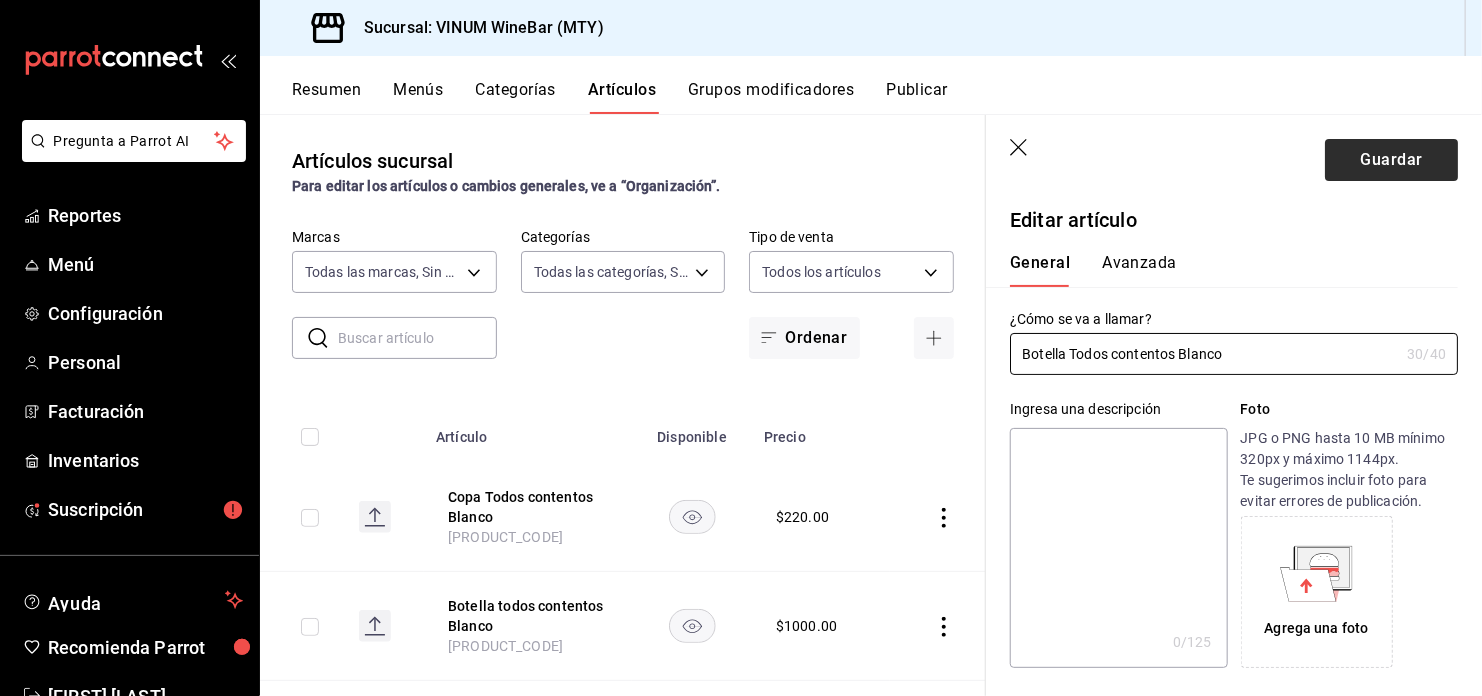 type on "Botella Todos contentos Blanco" 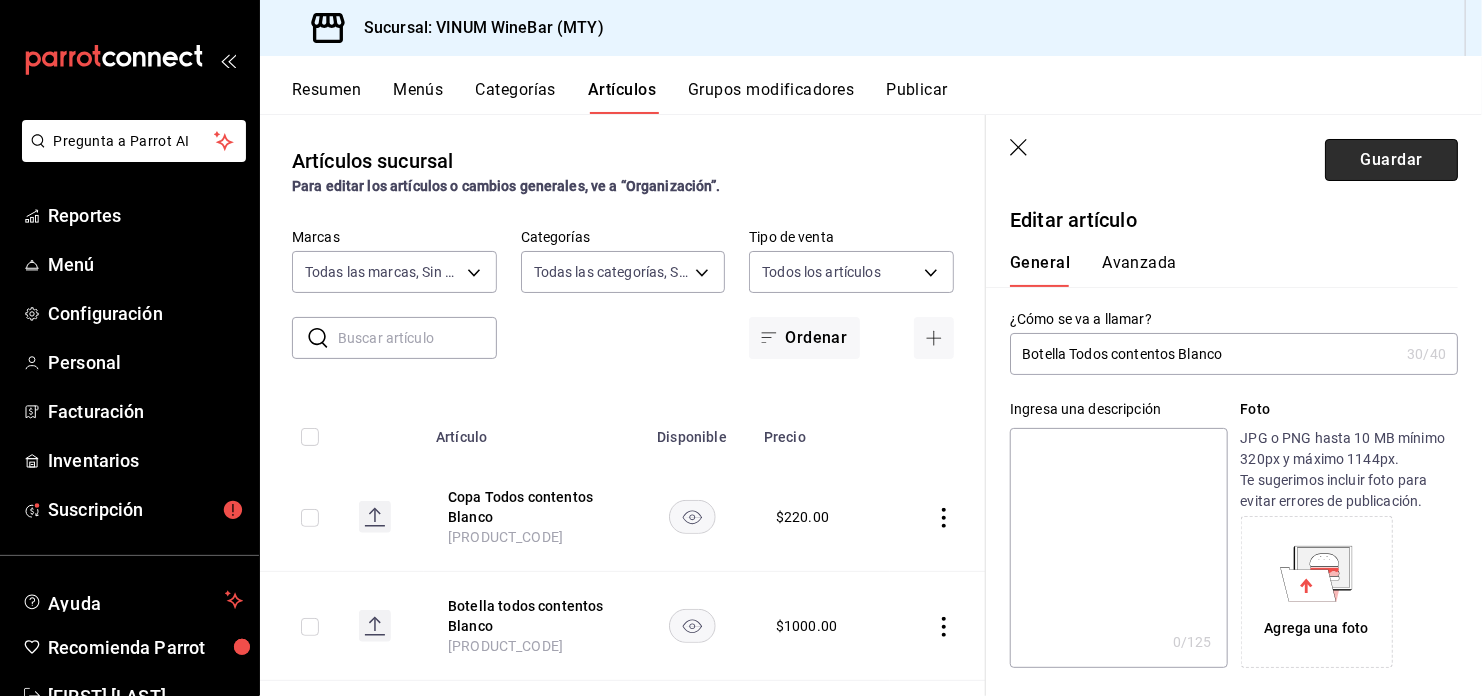 click on "Guardar" at bounding box center [1391, 160] 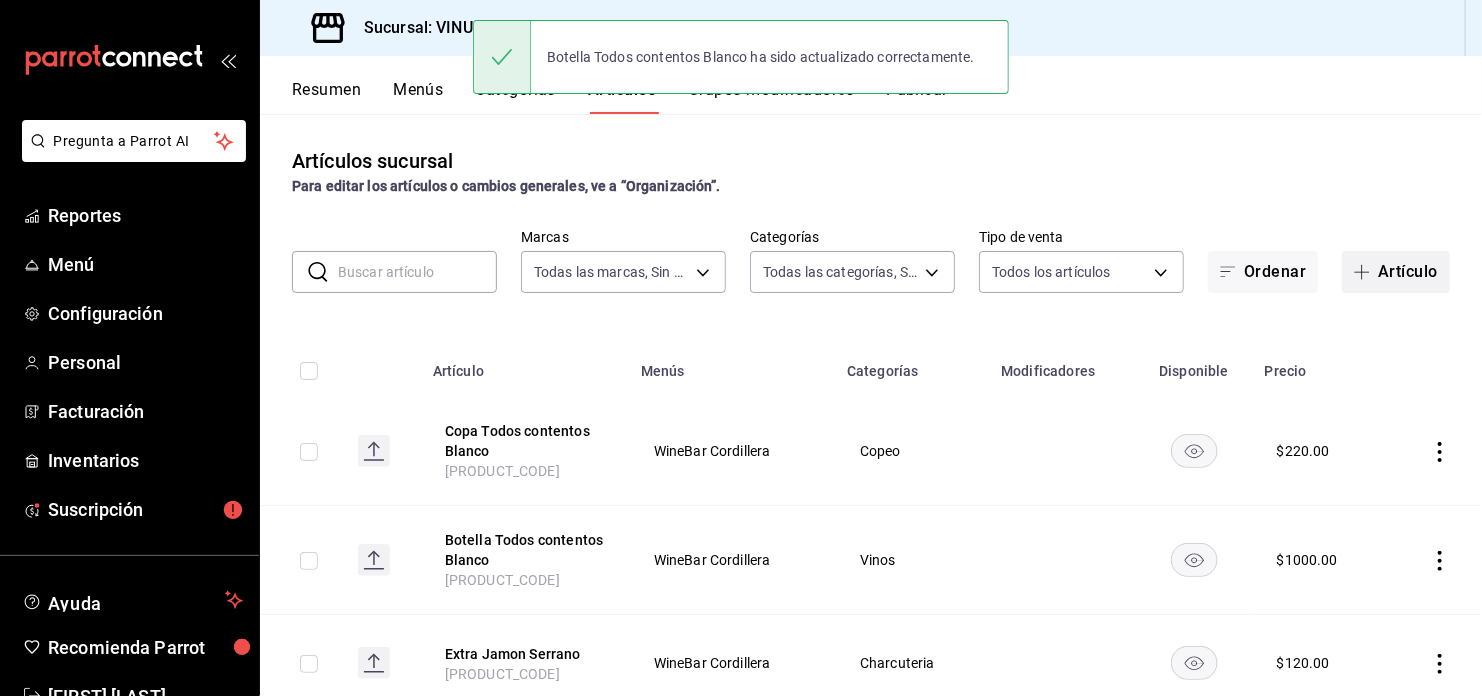 click on "Artículo" at bounding box center (1396, 272) 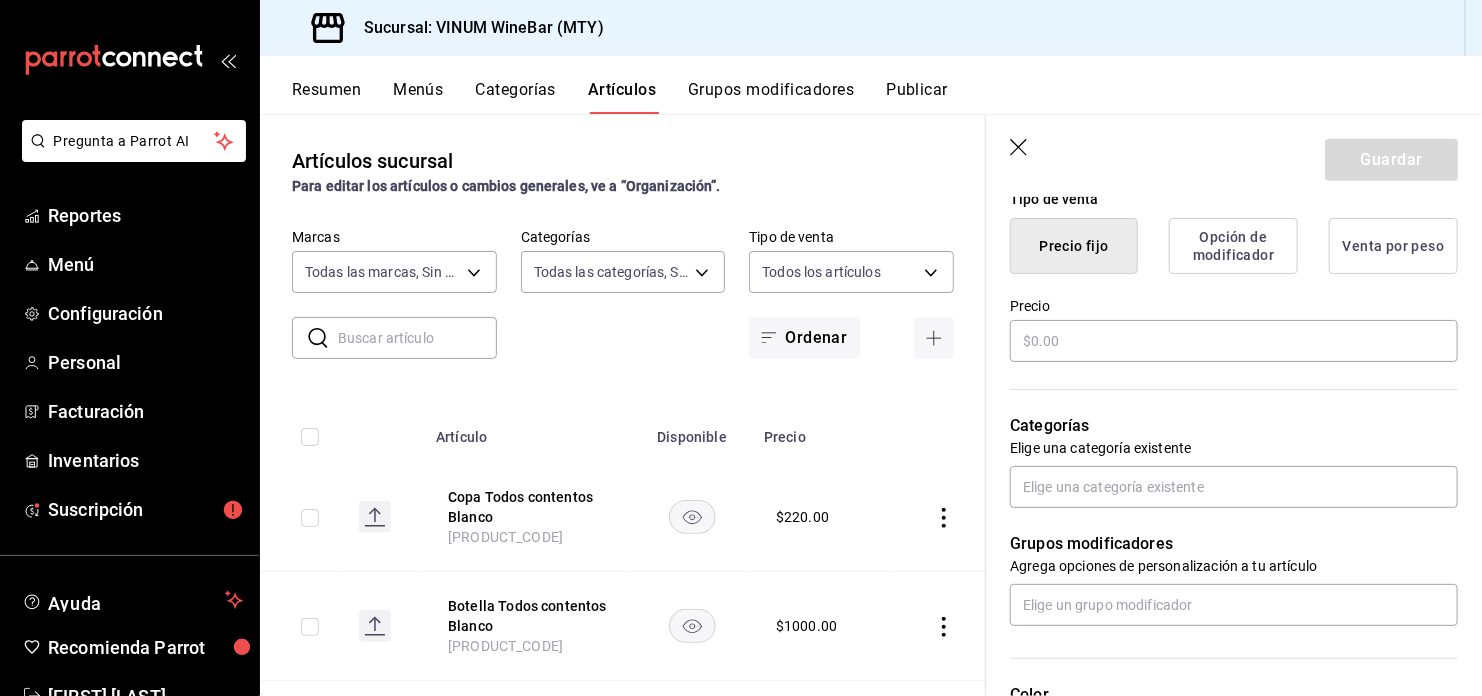 scroll, scrollTop: 533, scrollLeft: 0, axis: vertical 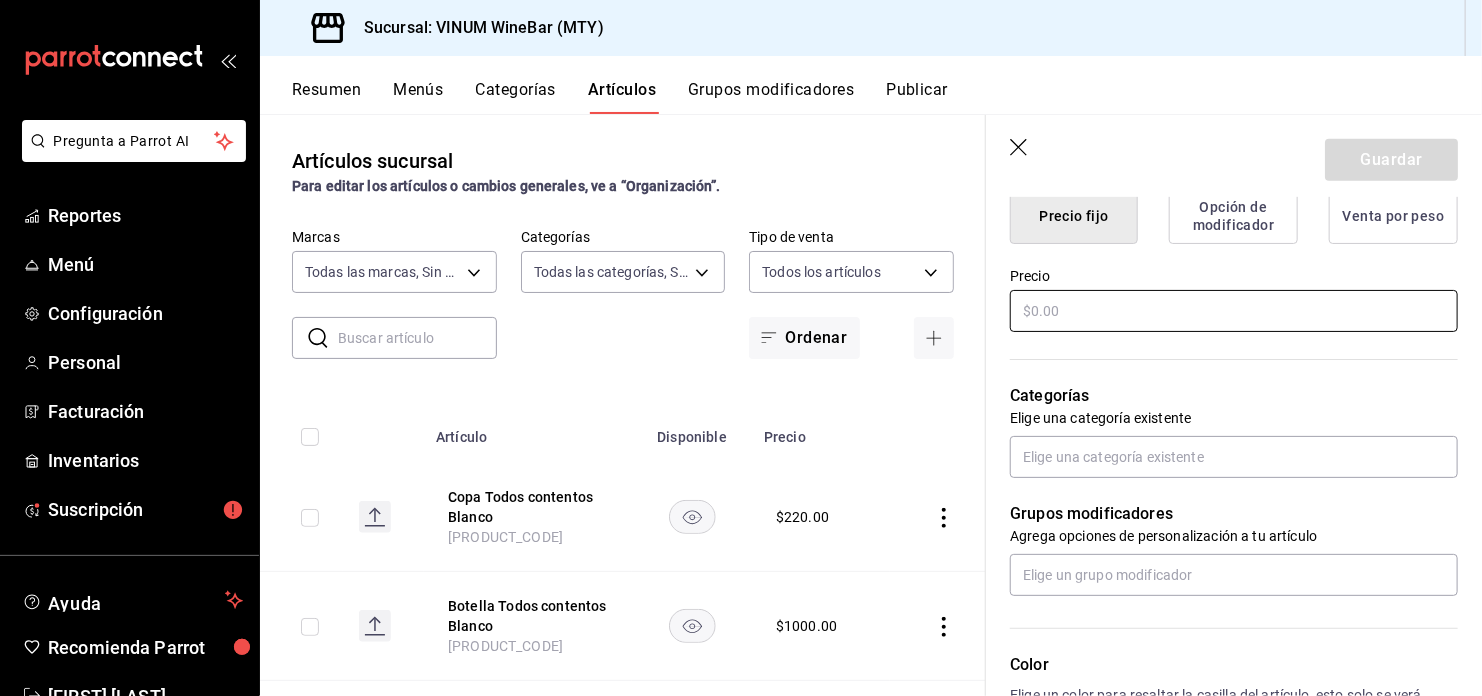 type on "Botella Todos contentos Rosado" 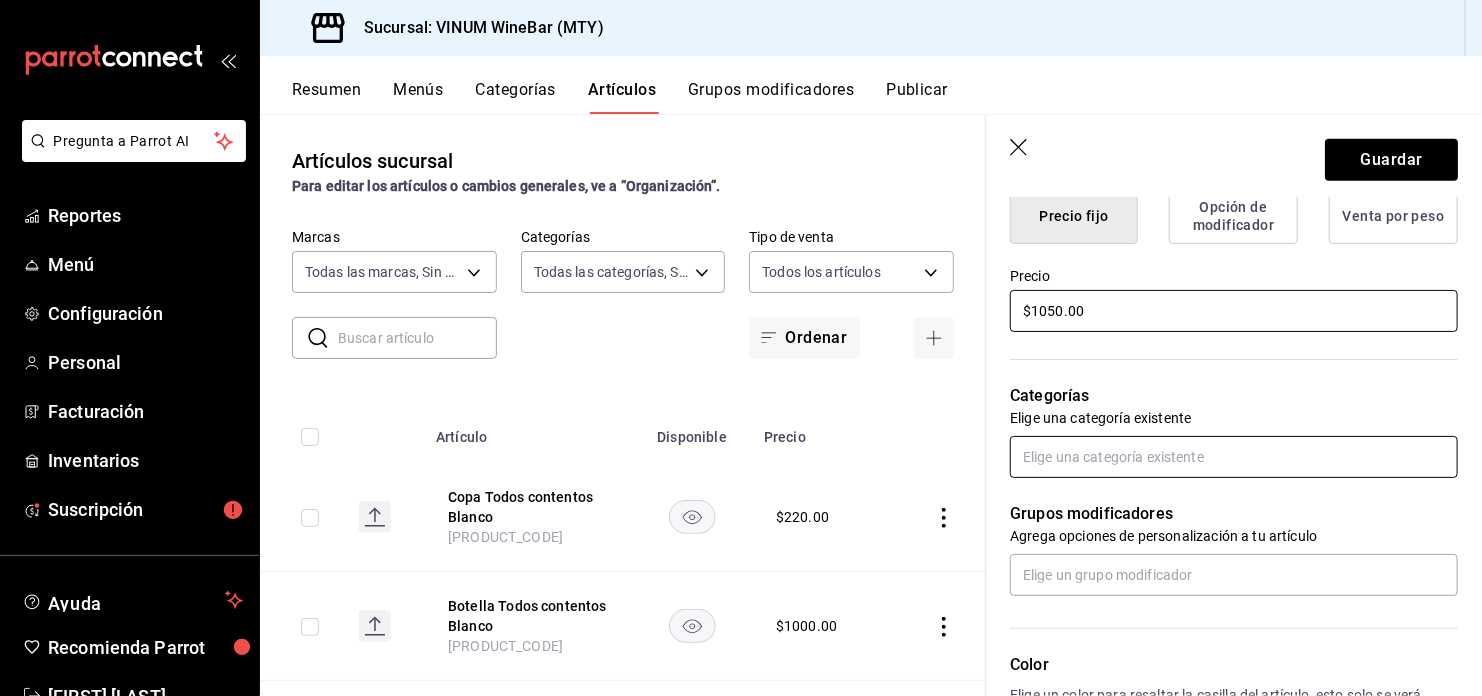 type on "$1050.00" 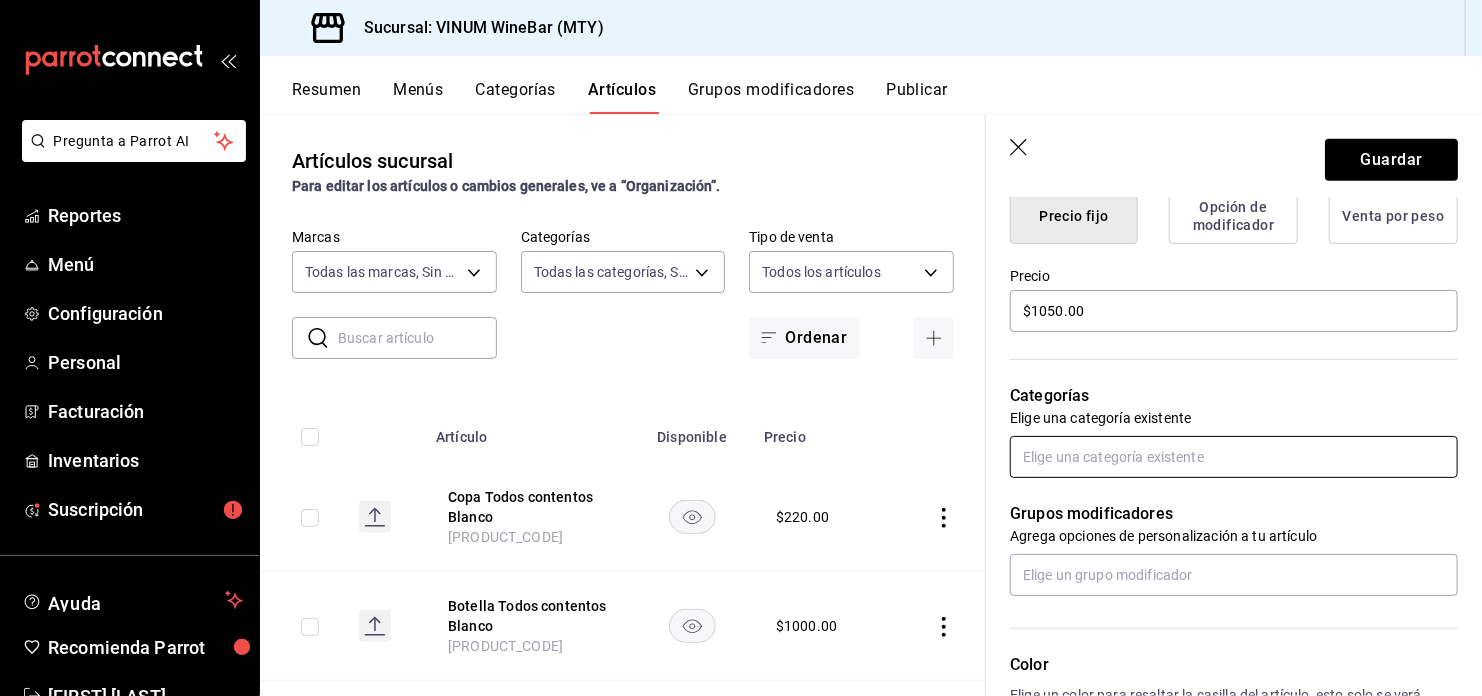 click at bounding box center [1234, 457] 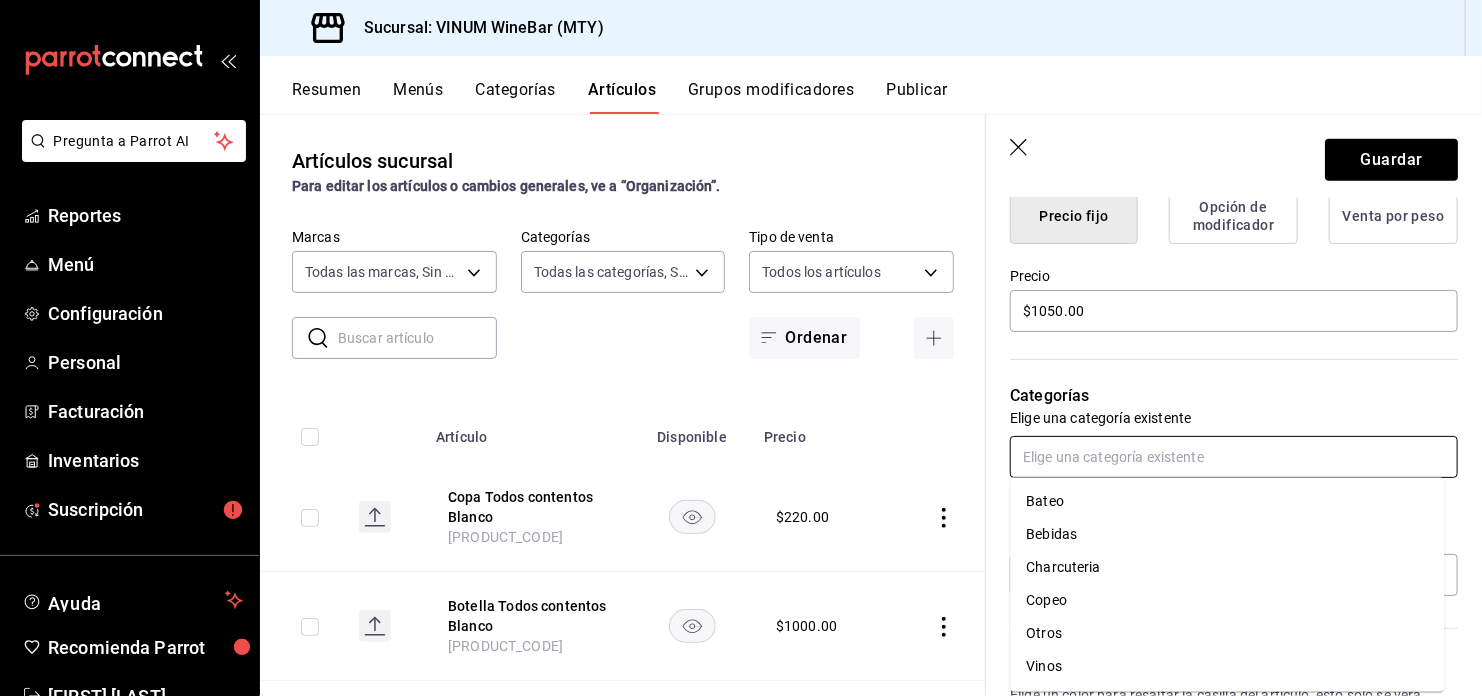 click on "Vinos" at bounding box center [1227, 667] 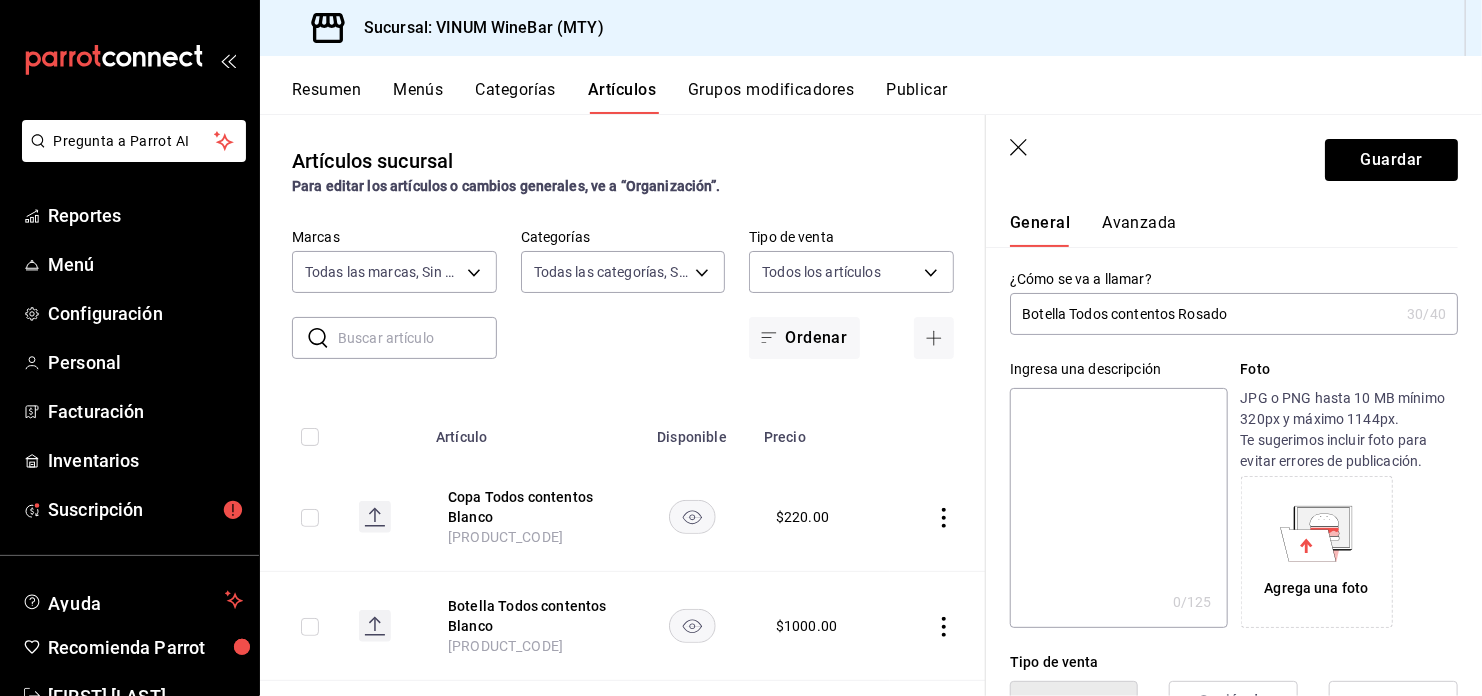 scroll, scrollTop: 0, scrollLeft: 0, axis: both 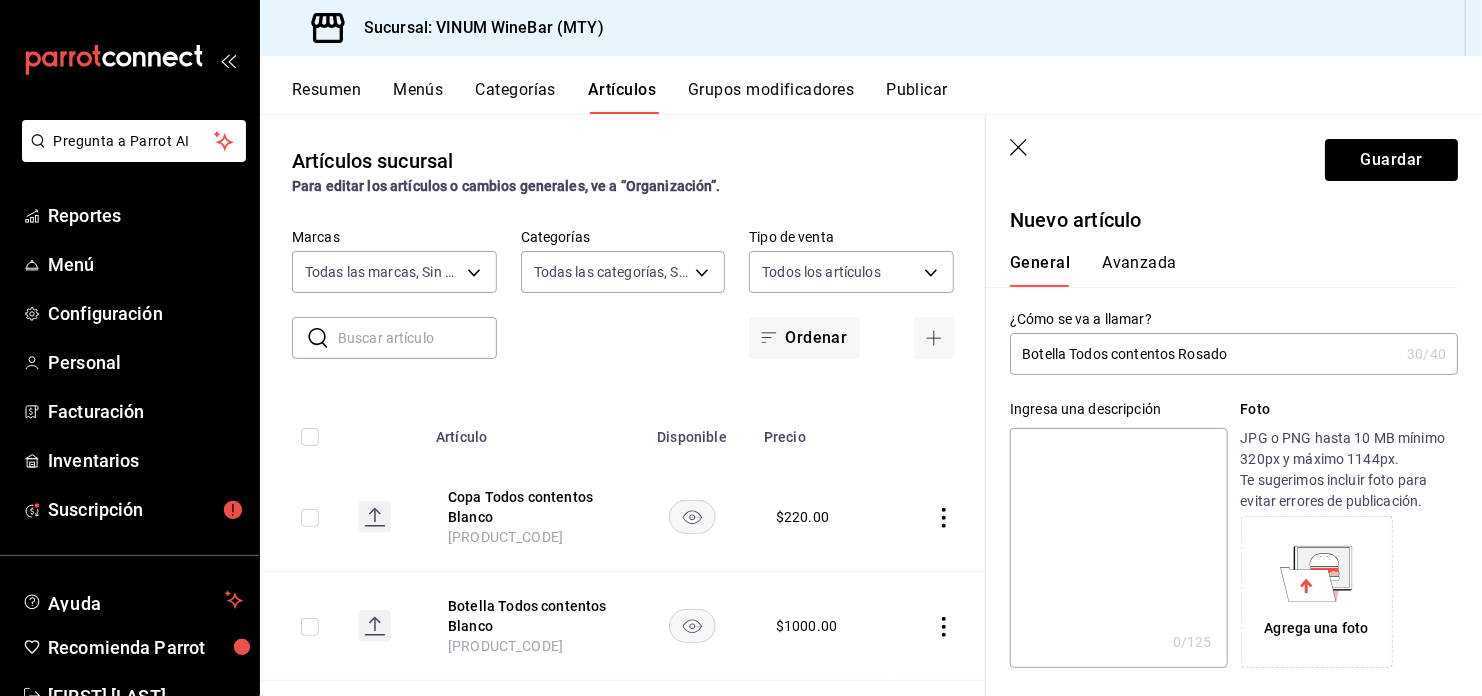 drag, startPoint x: 1234, startPoint y: 347, endPoint x: 1073, endPoint y: 348, distance: 161.00311 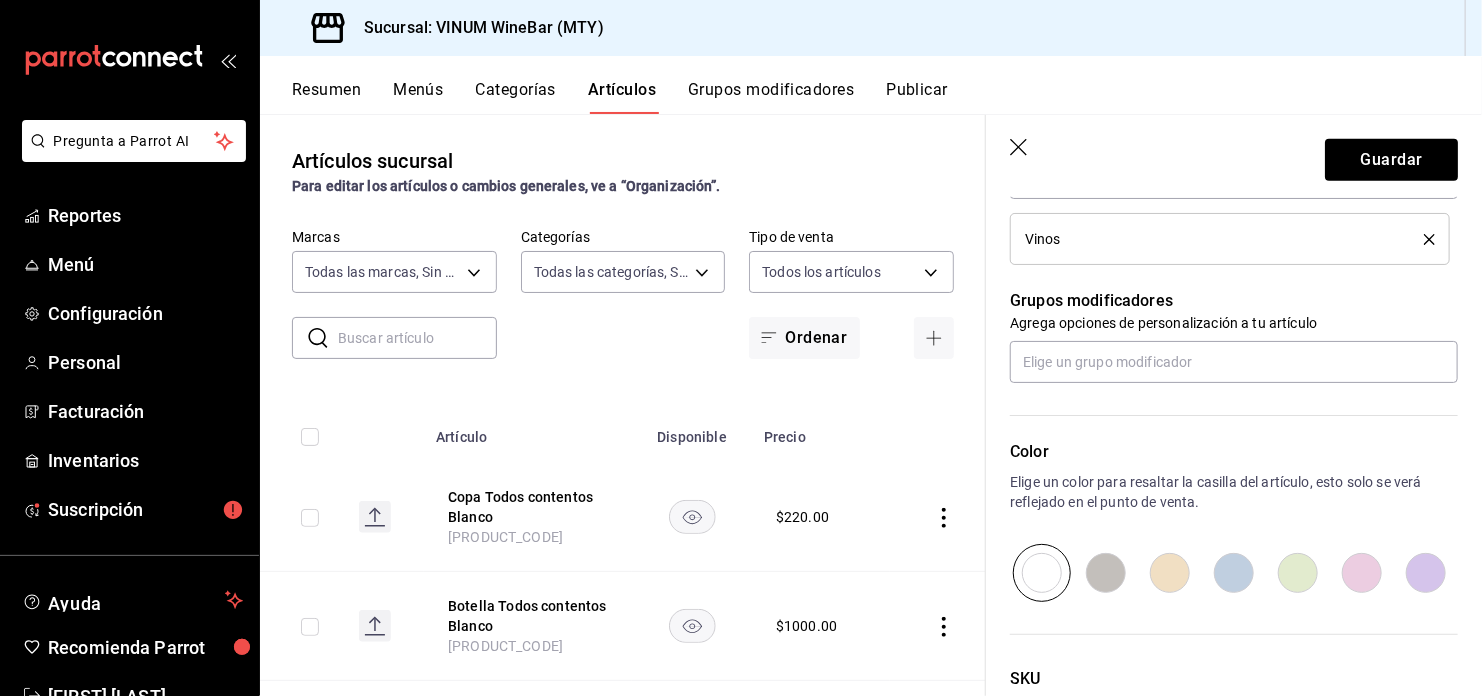 scroll, scrollTop: 933, scrollLeft: 0, axis: vertical 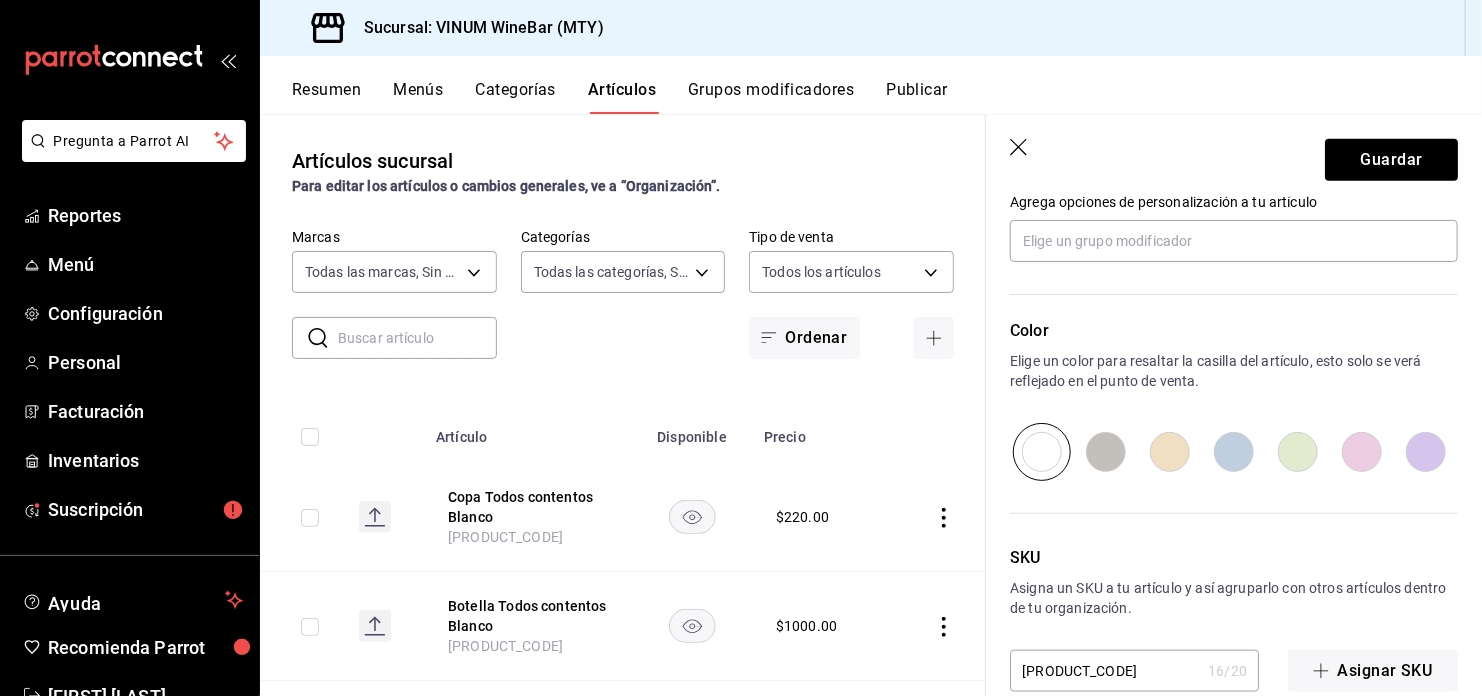 click at bounding box center (1362, 452) 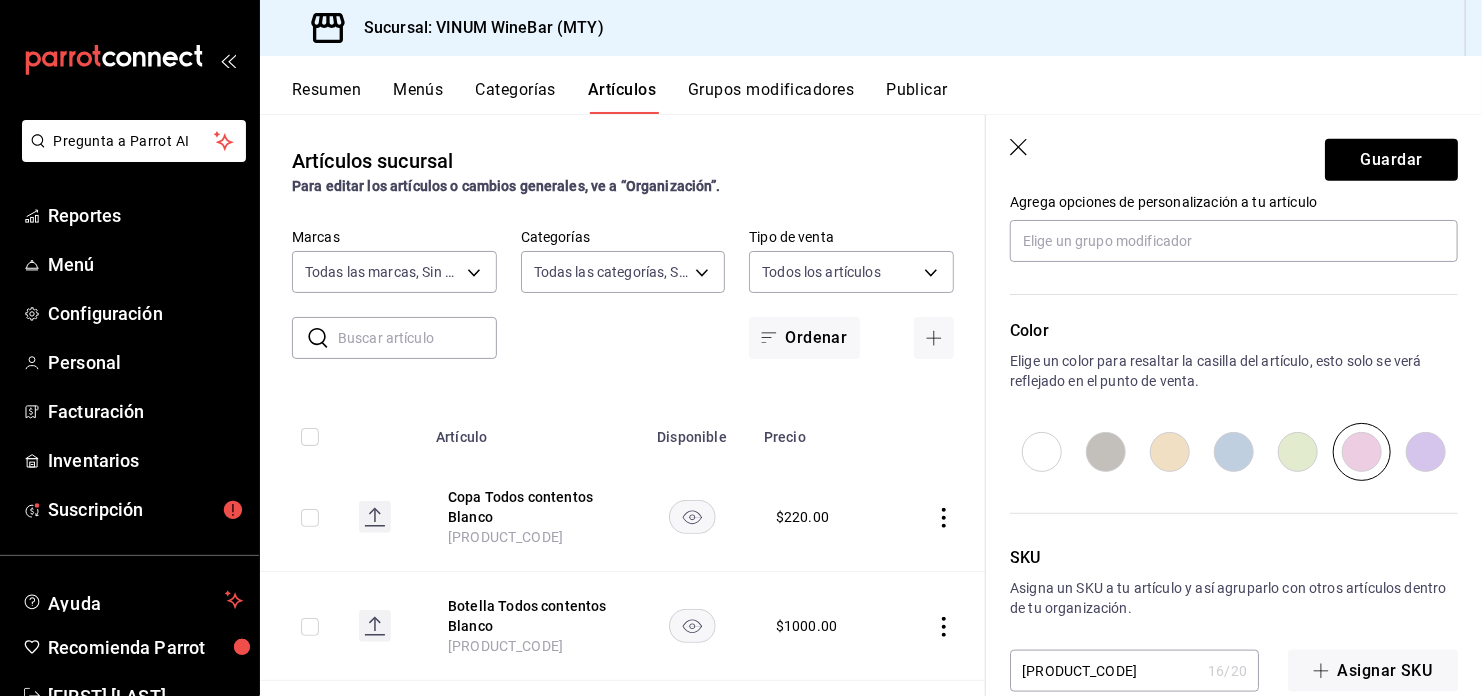 scroll, scrollTop: 533, scrollLeft: 0, axis: vertical 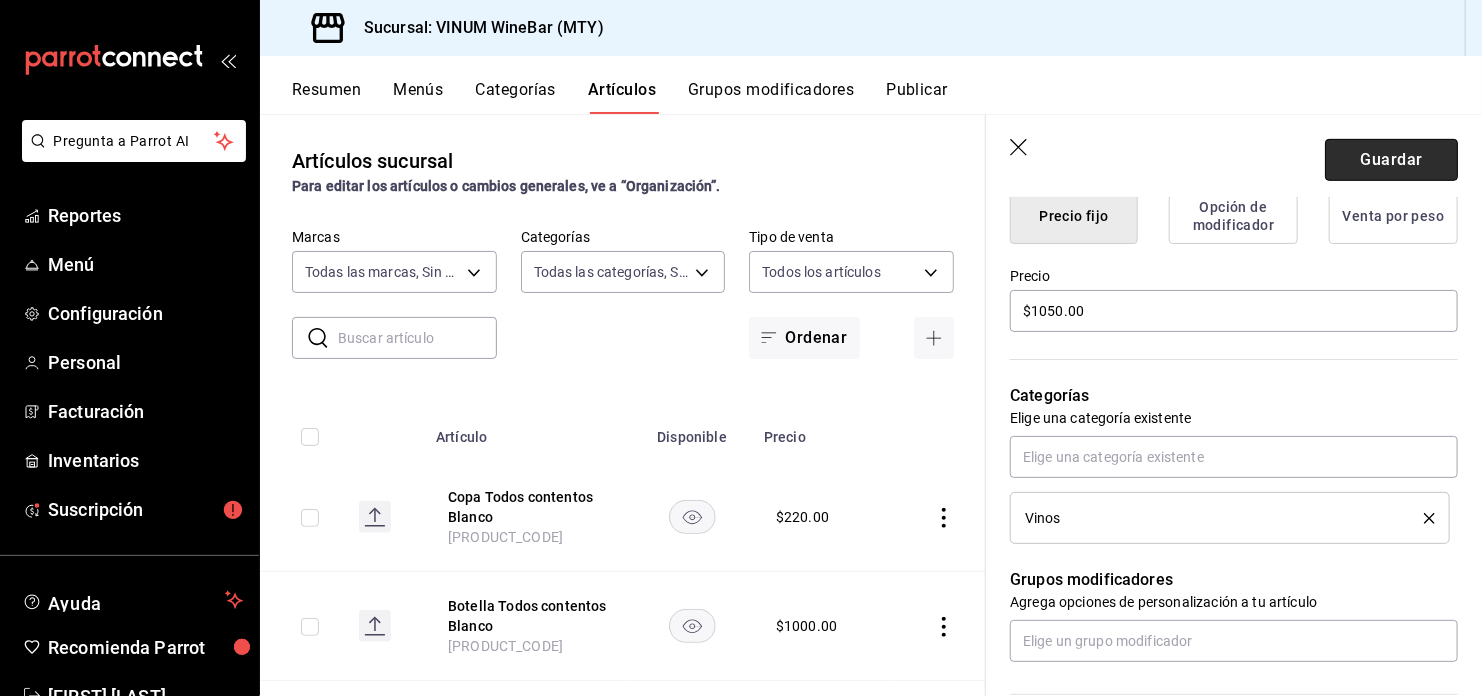 click on "Guardar" at bounding box center [1391, 160] 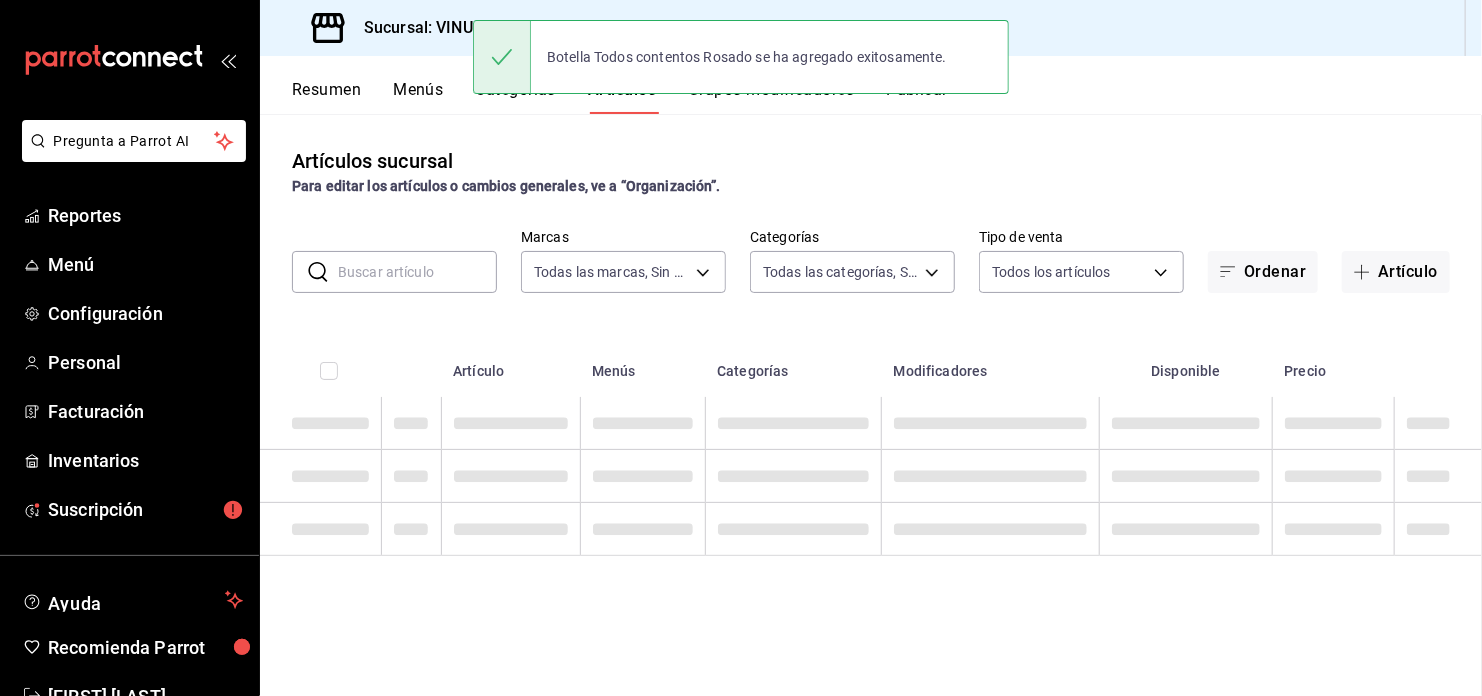 scroll, scrollTop: 0, scrollLeft: 0, axis: both 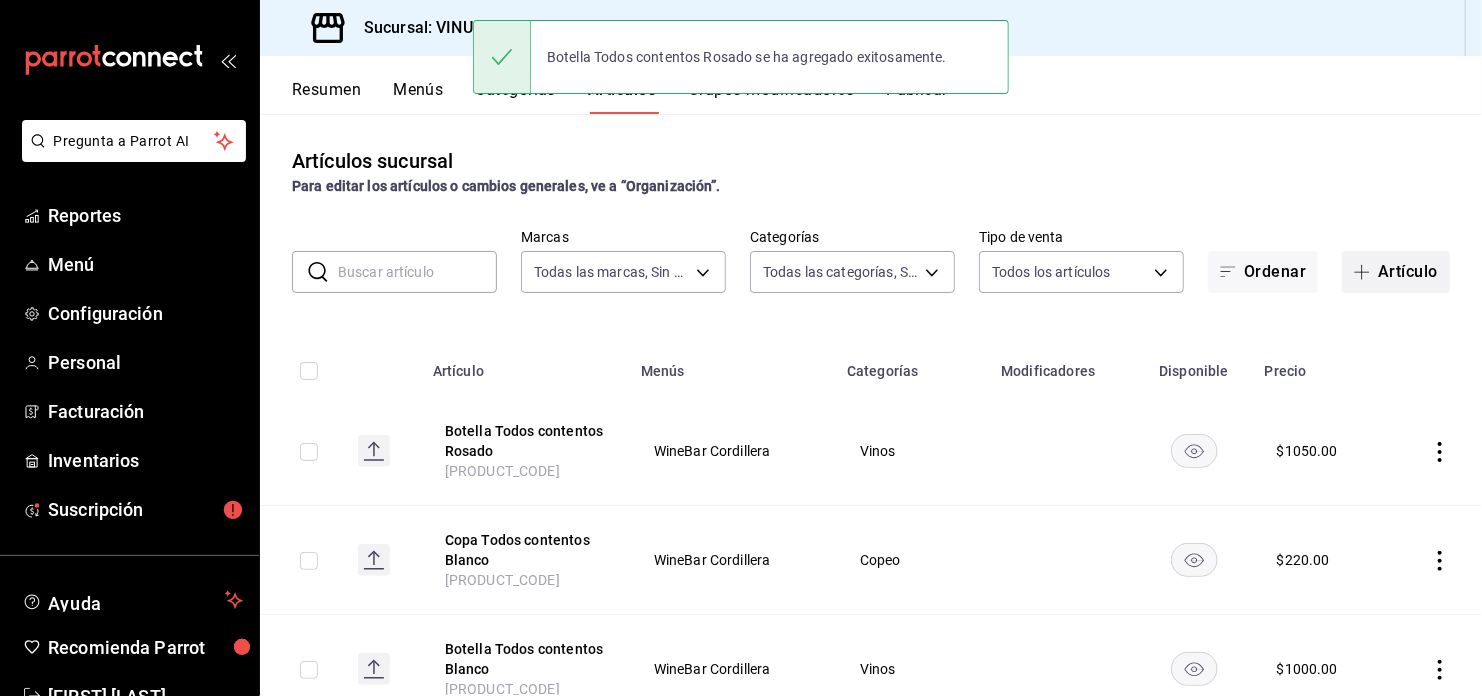 click at bounding box center (1366, 272) 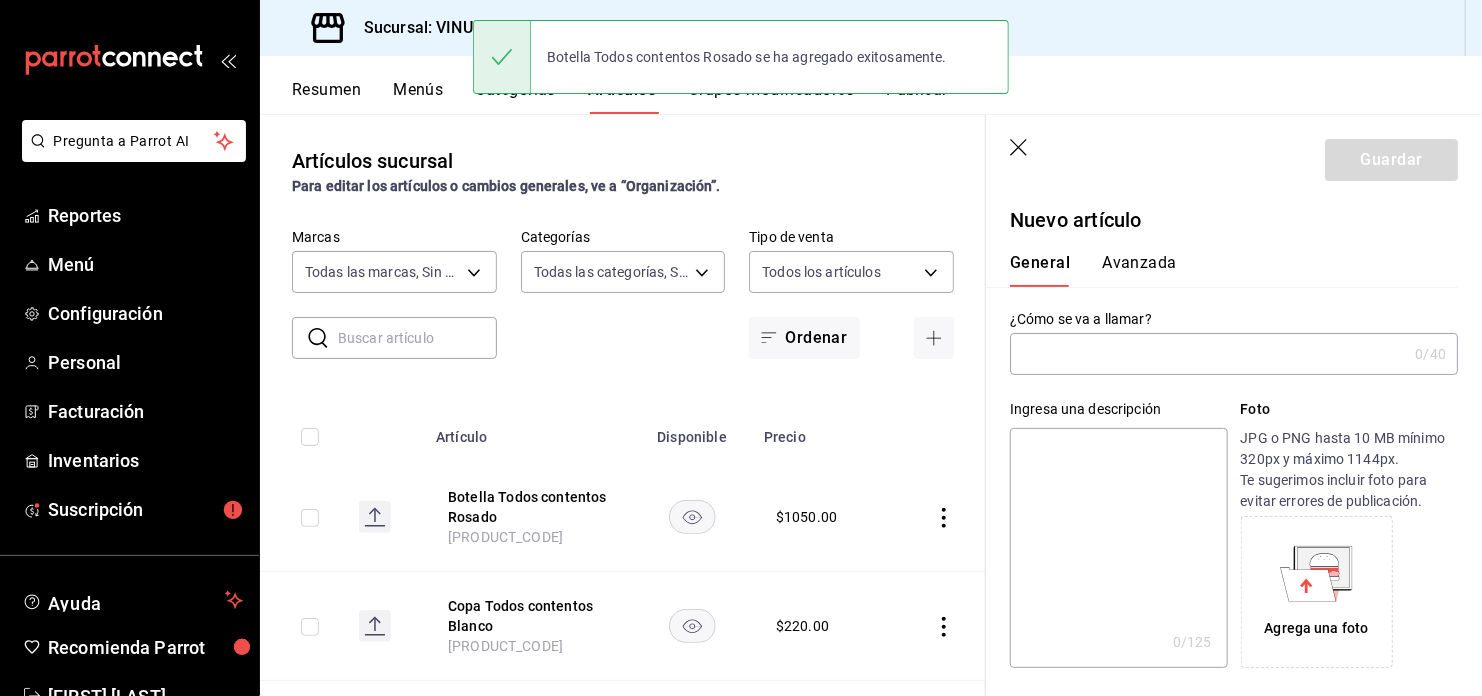type on "B" 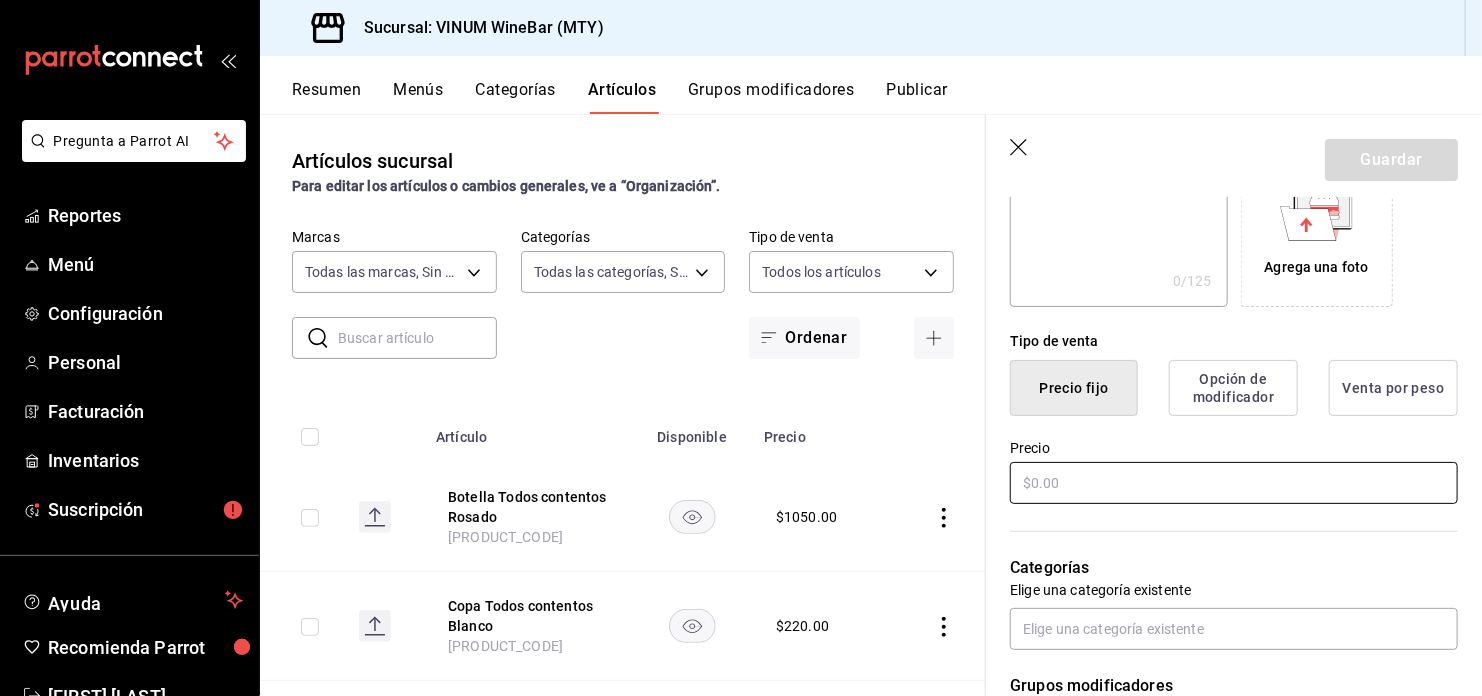 scroll, scrollTop: 400, scrollLeft: 0, axis: vertical 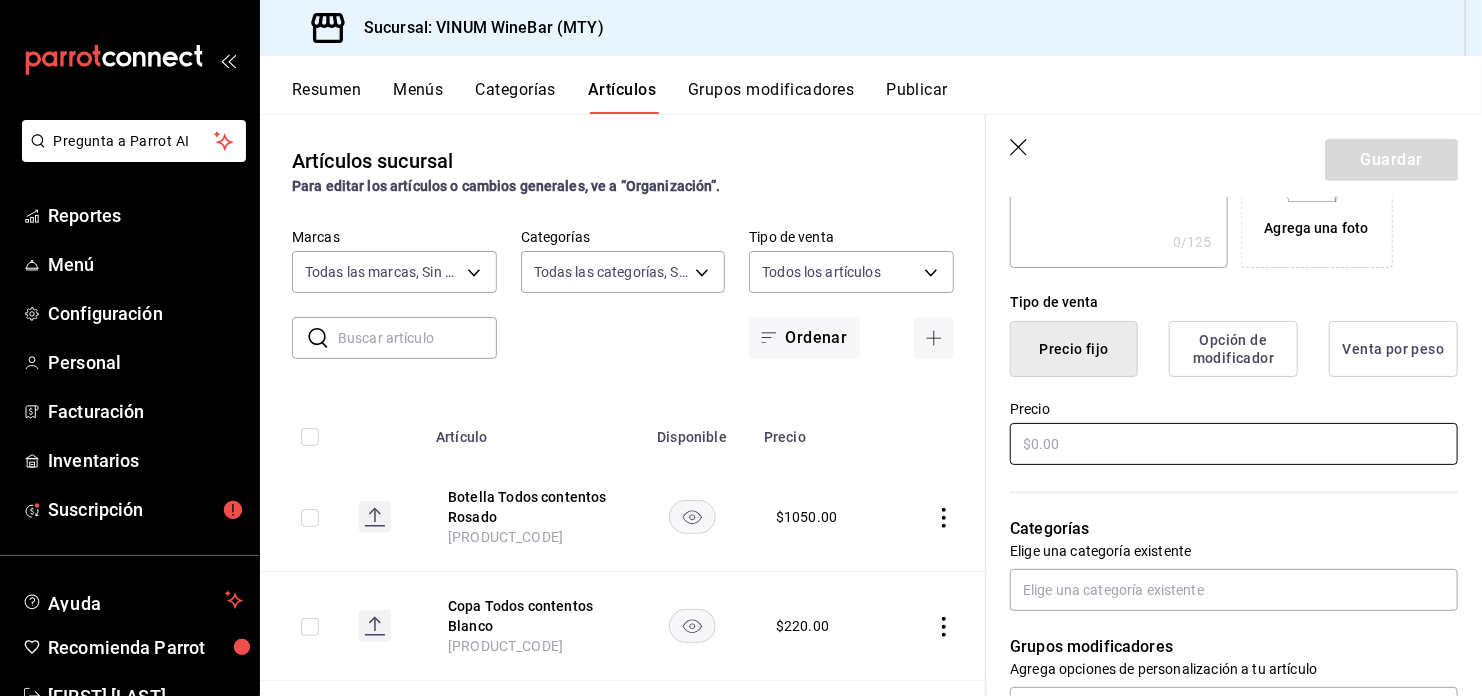 type on "Copa Todos contentos Rosado" 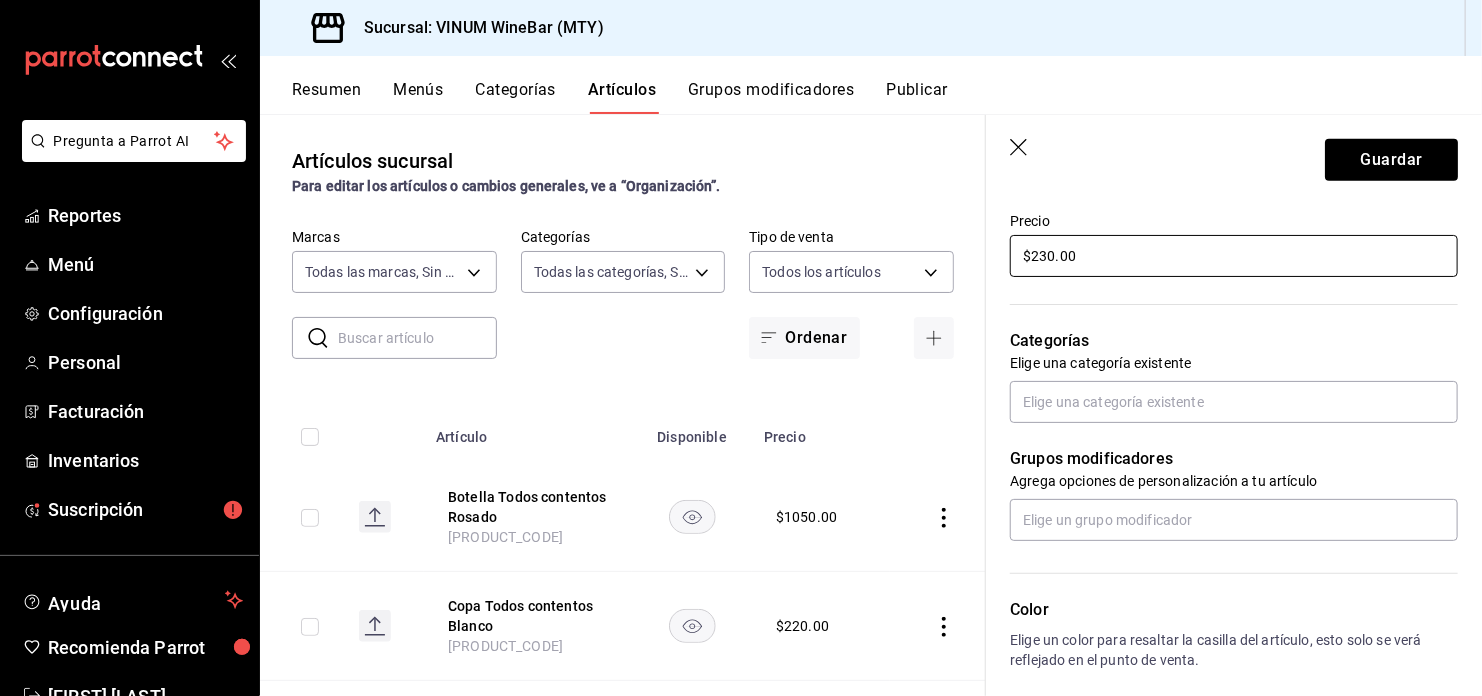 scroll, scrollTop: 666, scrollLeft: 0, axis: vertical 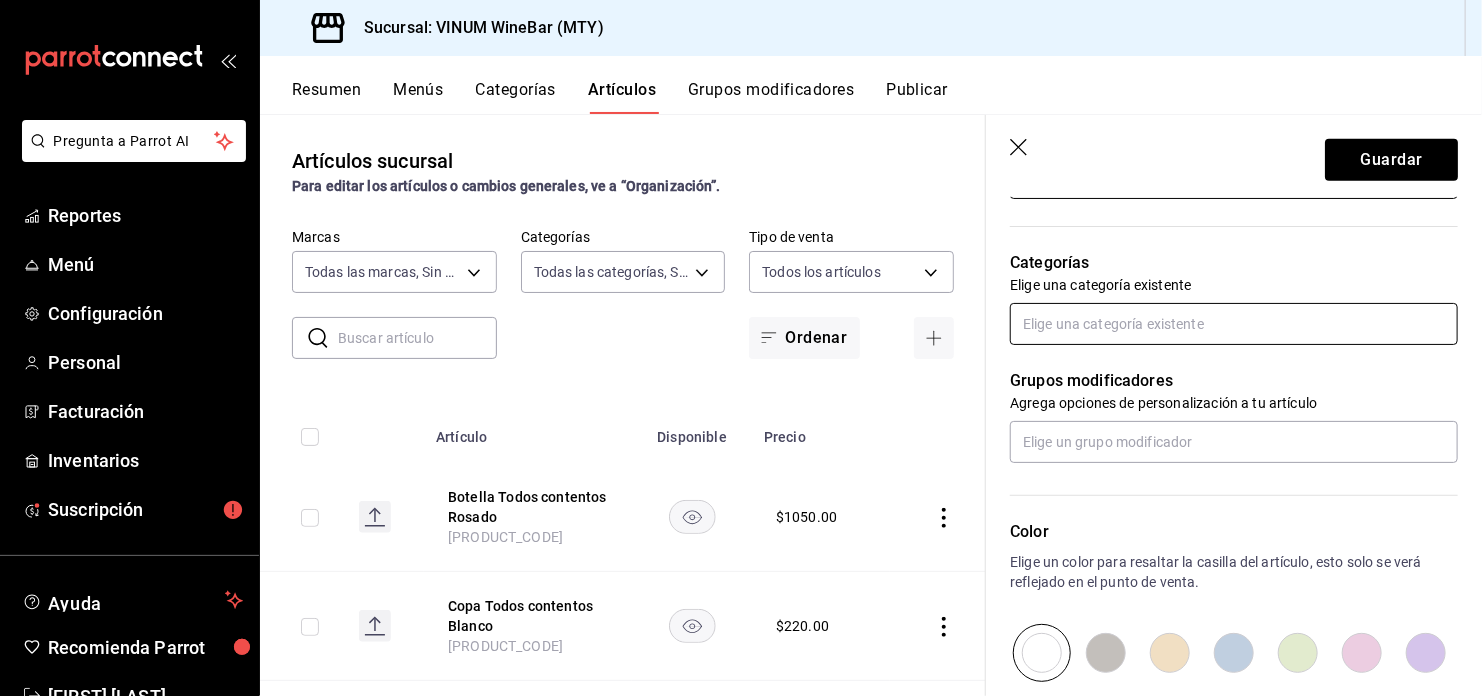 type on "$230.00" 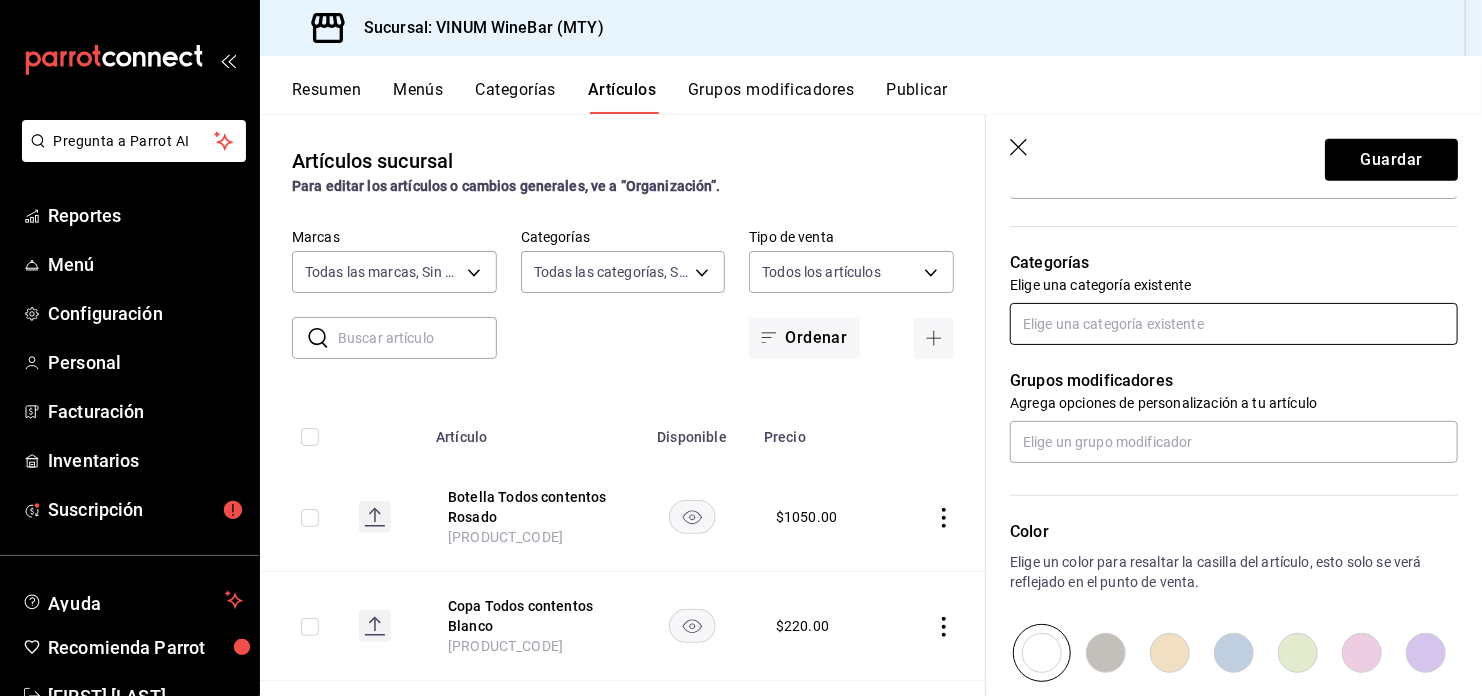 click at bounding box center [1234, 324] 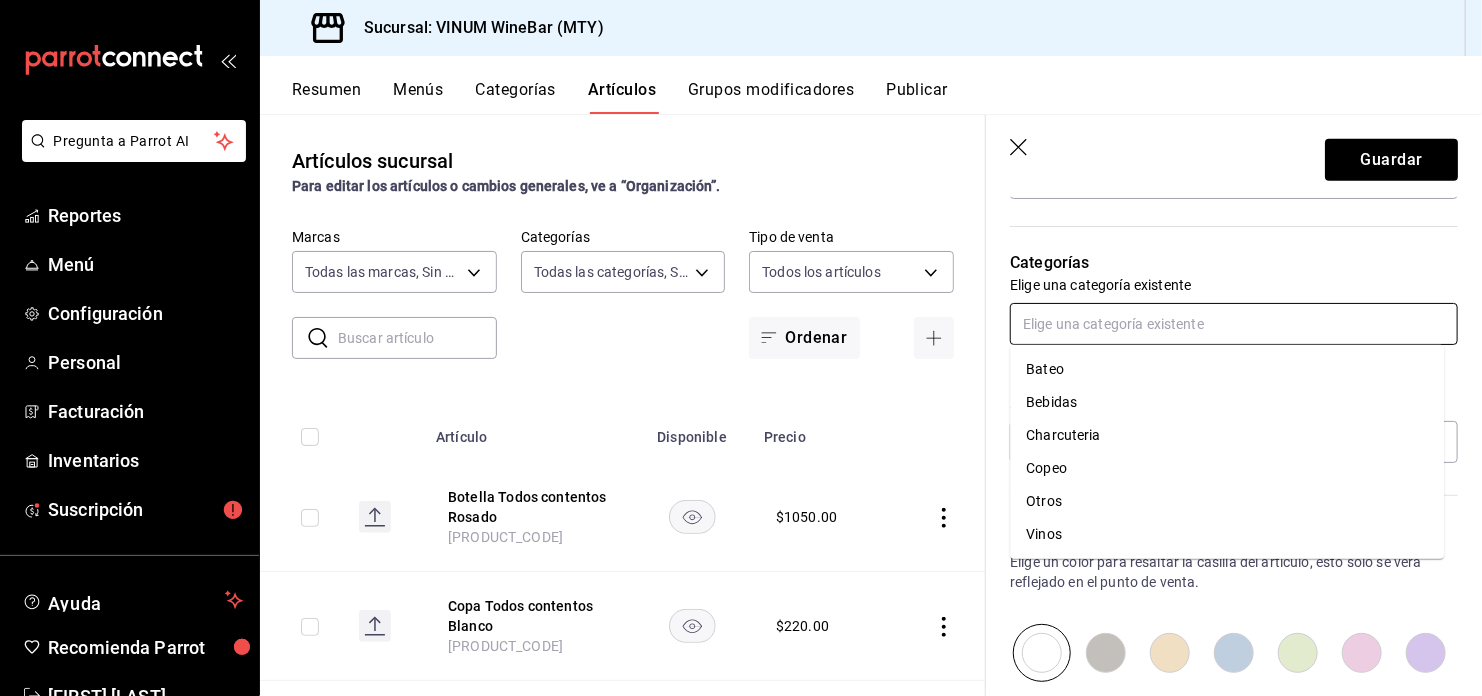 drag, startPoint x: 1048, startPoint y: 457, endPoint x: 1432, endPoint y: 563, distance: 398.36163 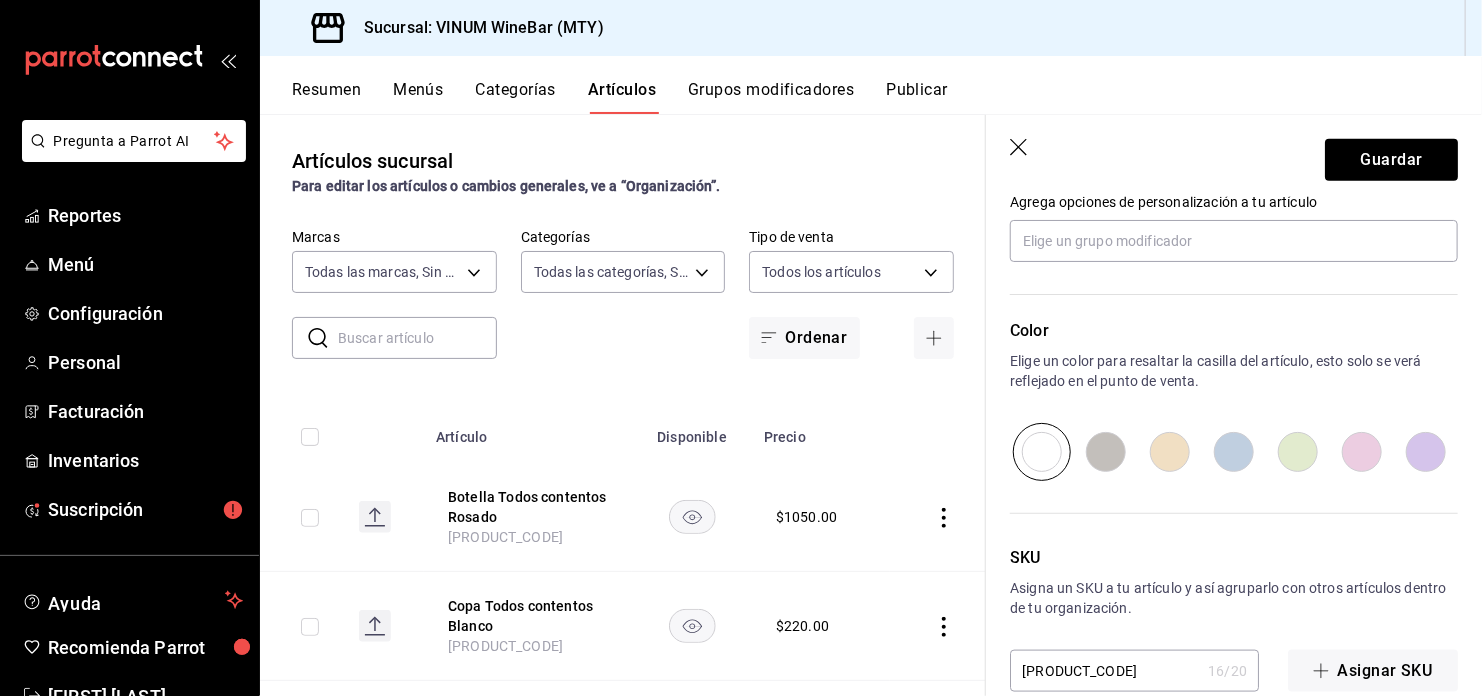 click at bounding box center [1362, 452] 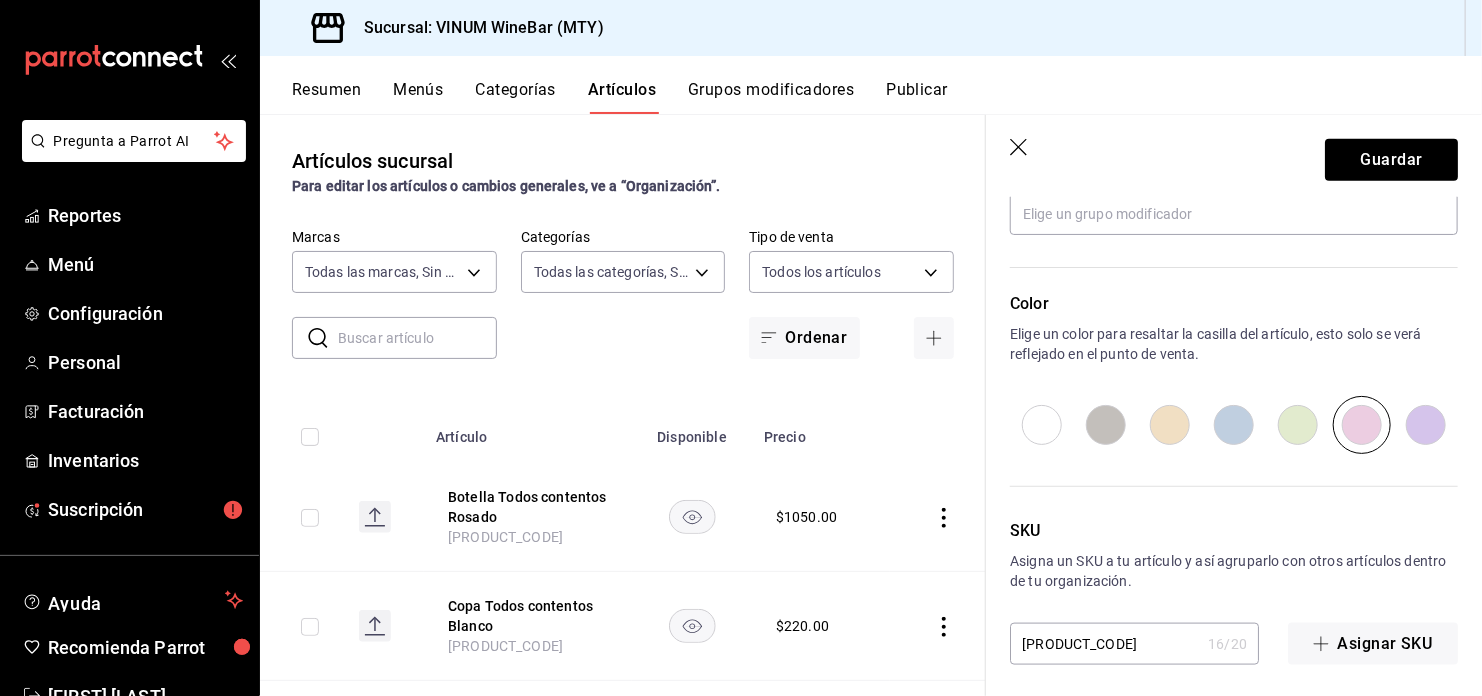 scroll, scrollTop: 968, scrollLeft: 0, axis: vertical 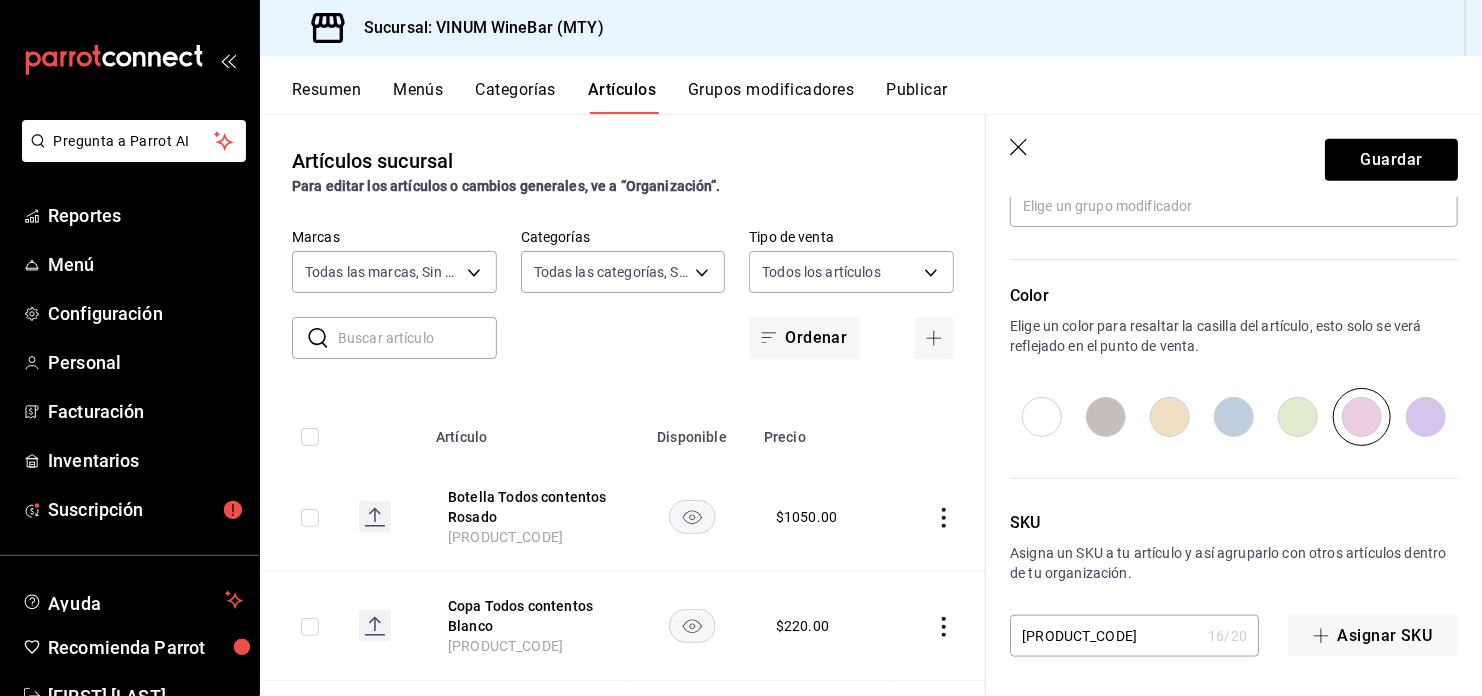 click on "Guardar" at bounding box center (1234, 156) 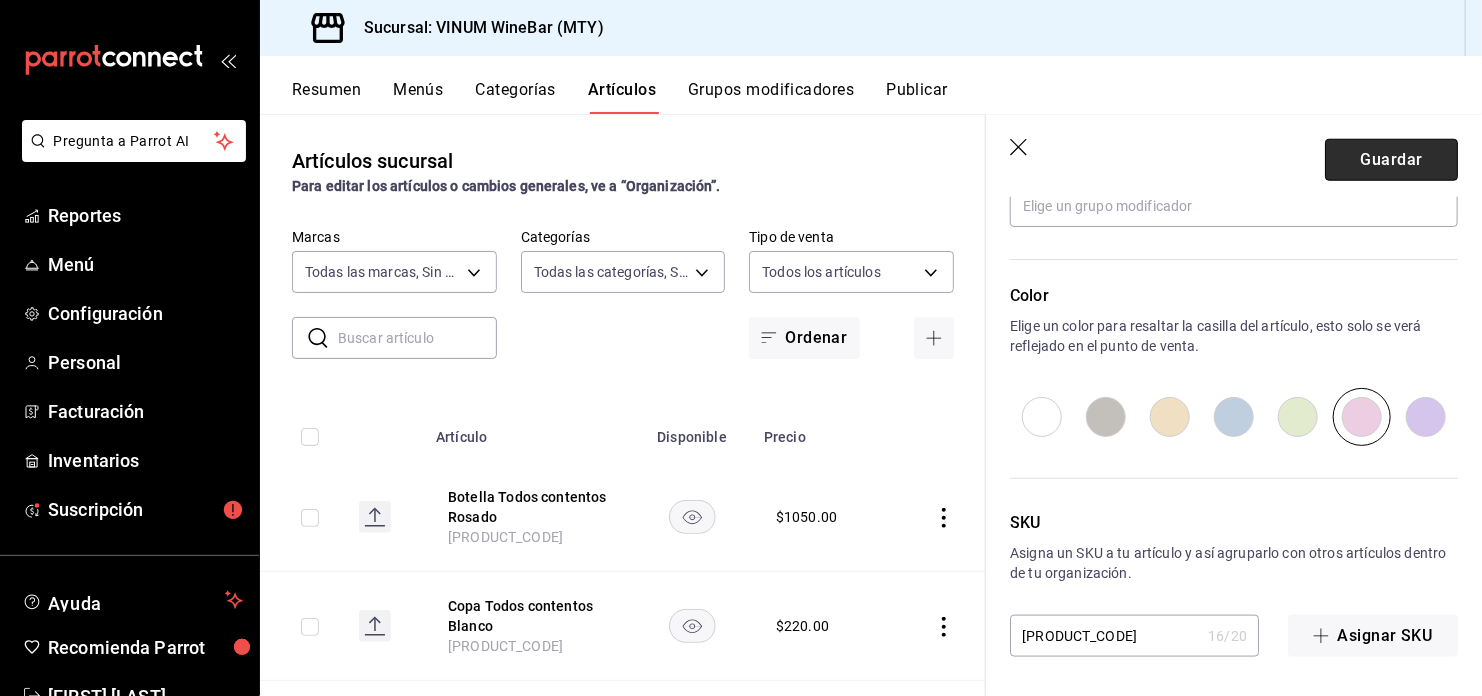 click on "Guardar" at bounding box center [1391, 160] 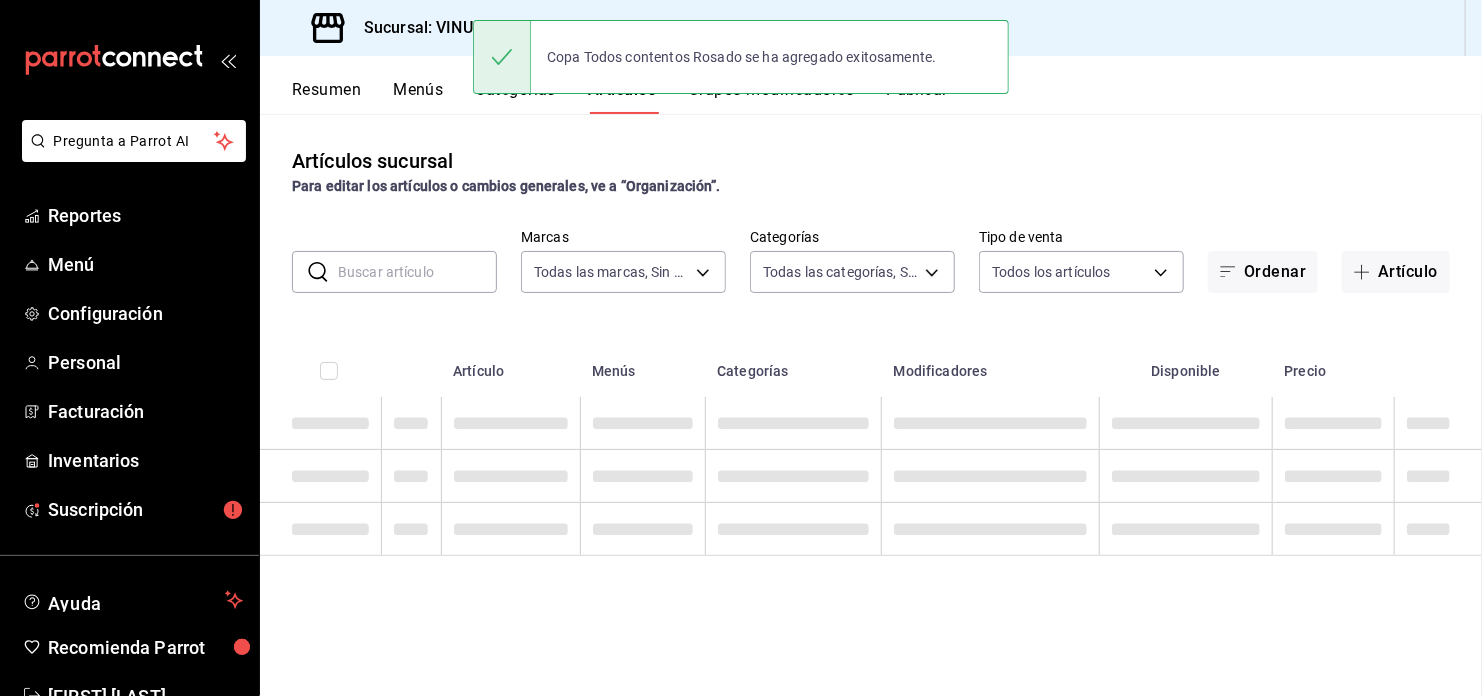 scroll, scrollTop: 0, scrollLeft: 0, axis: both 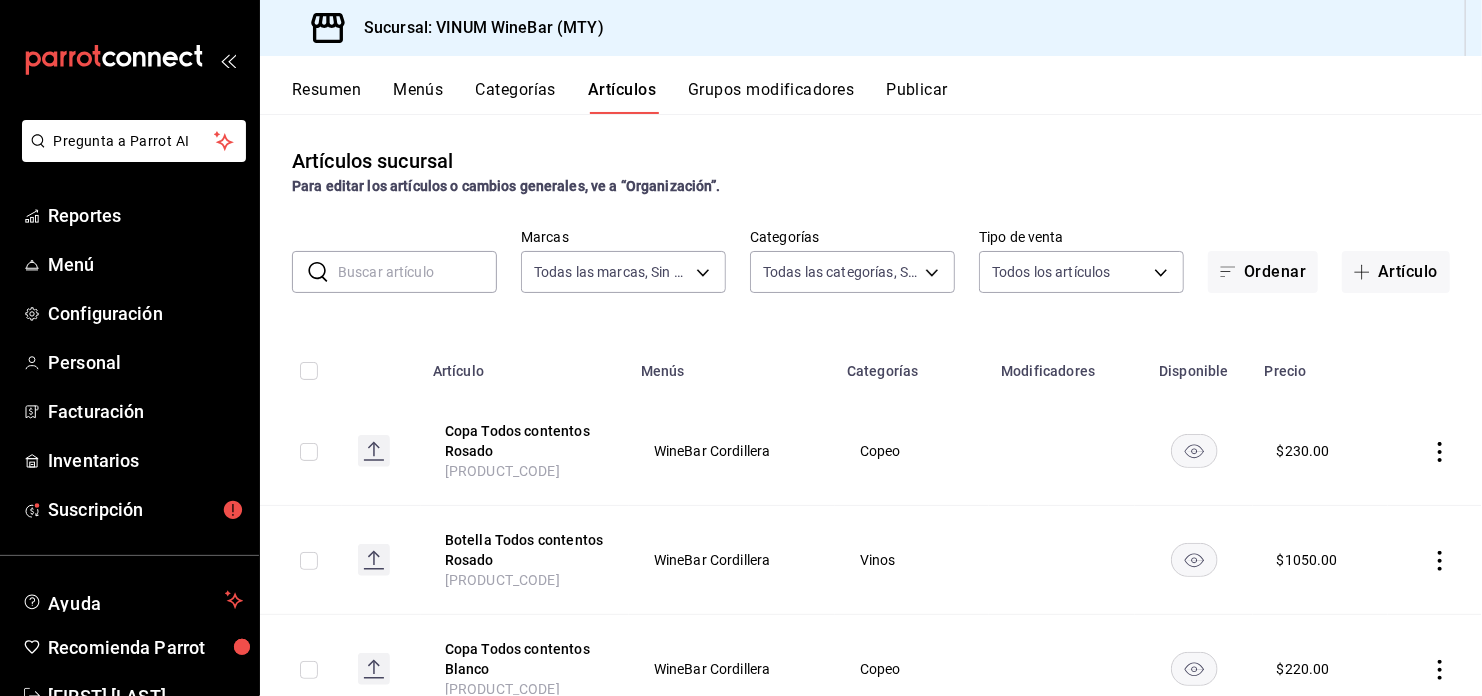 click on "Sucursal: VINUM WineBar (MTY)" at bounding box center [871, 28] 